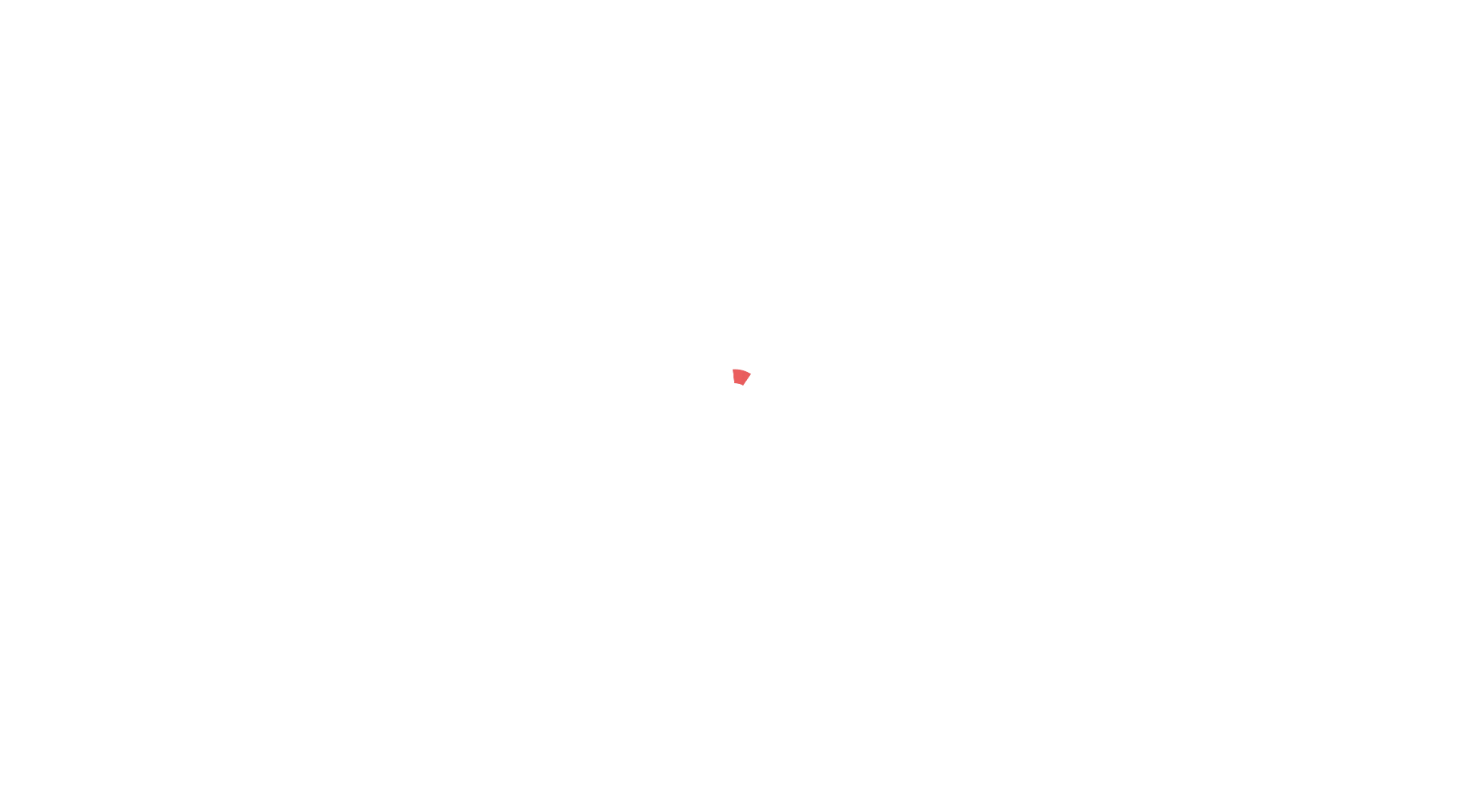scroll, scrollTop: 0, scrollLeft: 0, axis: both 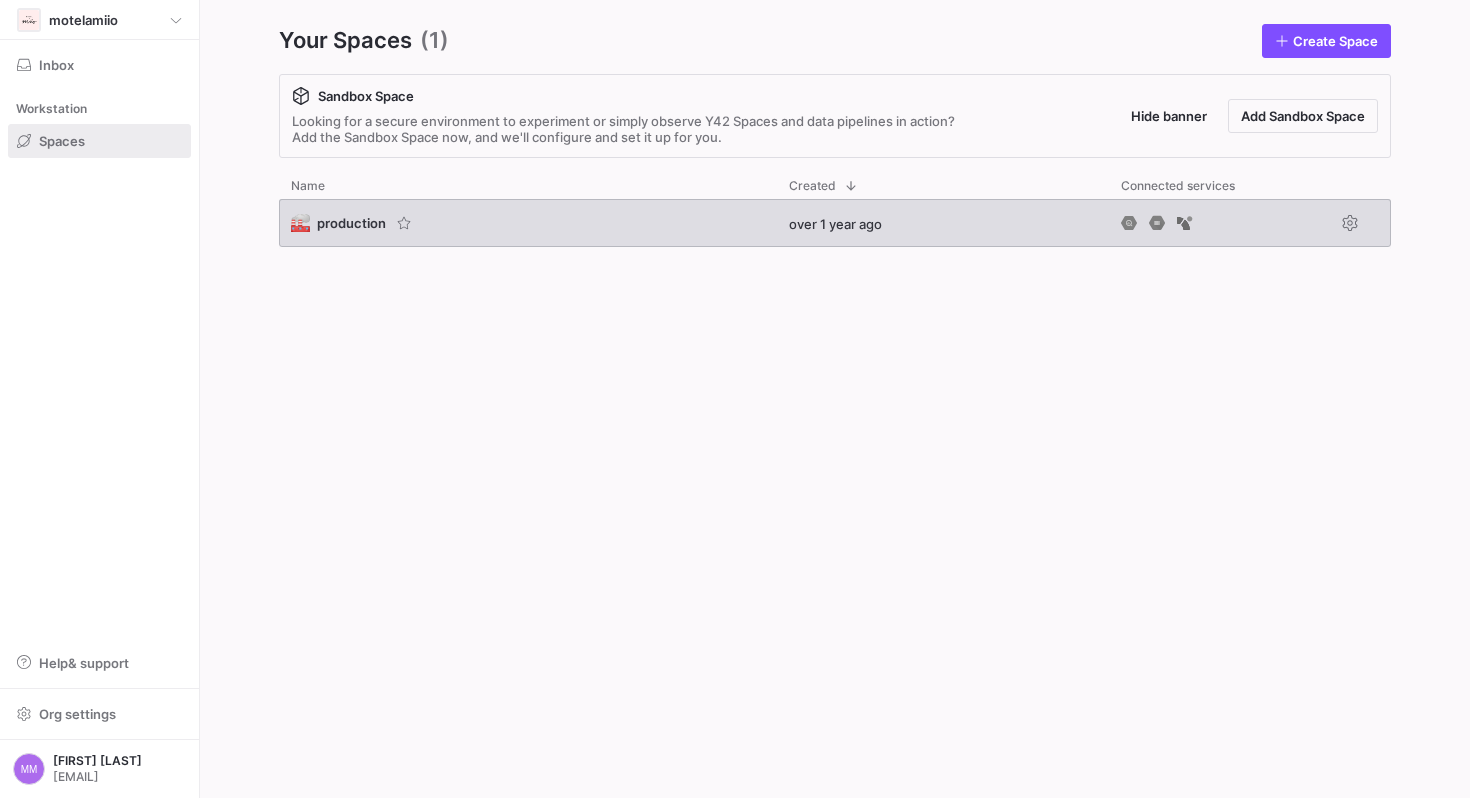click on "production" at bounding box center [351, 223] 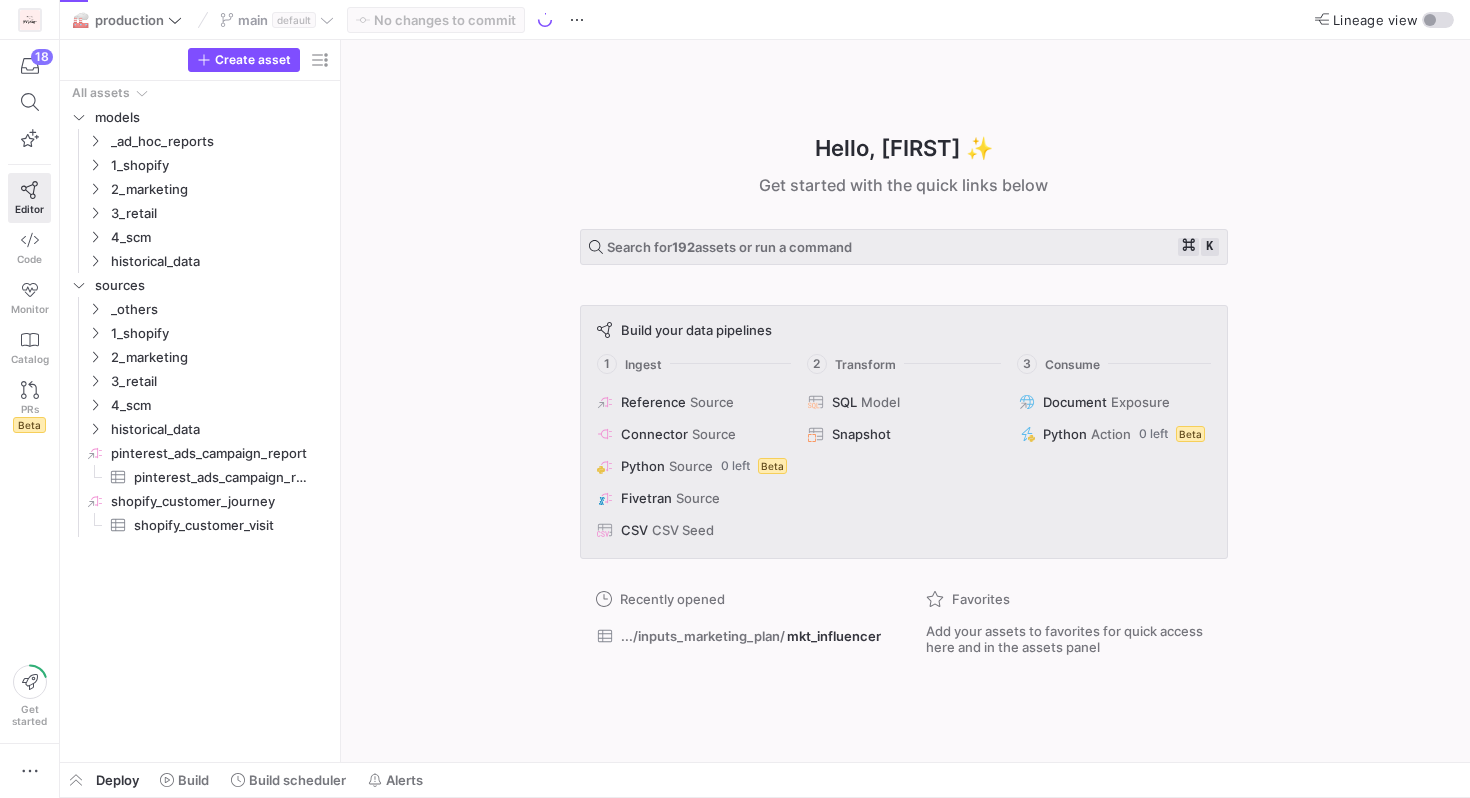 click on "Hello, [FIRST] ✨  Get started with the quick links below  Search for  192  assets or run a command ⌘ k  Build your data pipelines  1 Ingest 2 Transform 3 Consume
Reference Source
Connector Source
Python Source 0 left   Beta
Fivetran Source
CSV CSV Seed
SQL Model
Snapshot
Document Exposure
Python Action 0 left   Beta
Recently opened
.../inputs_marketing_plan/ mkt_influencer  Favorites   Add your assets to favorites for quick access here and in the assets panel" at bounding box center (903, 401) 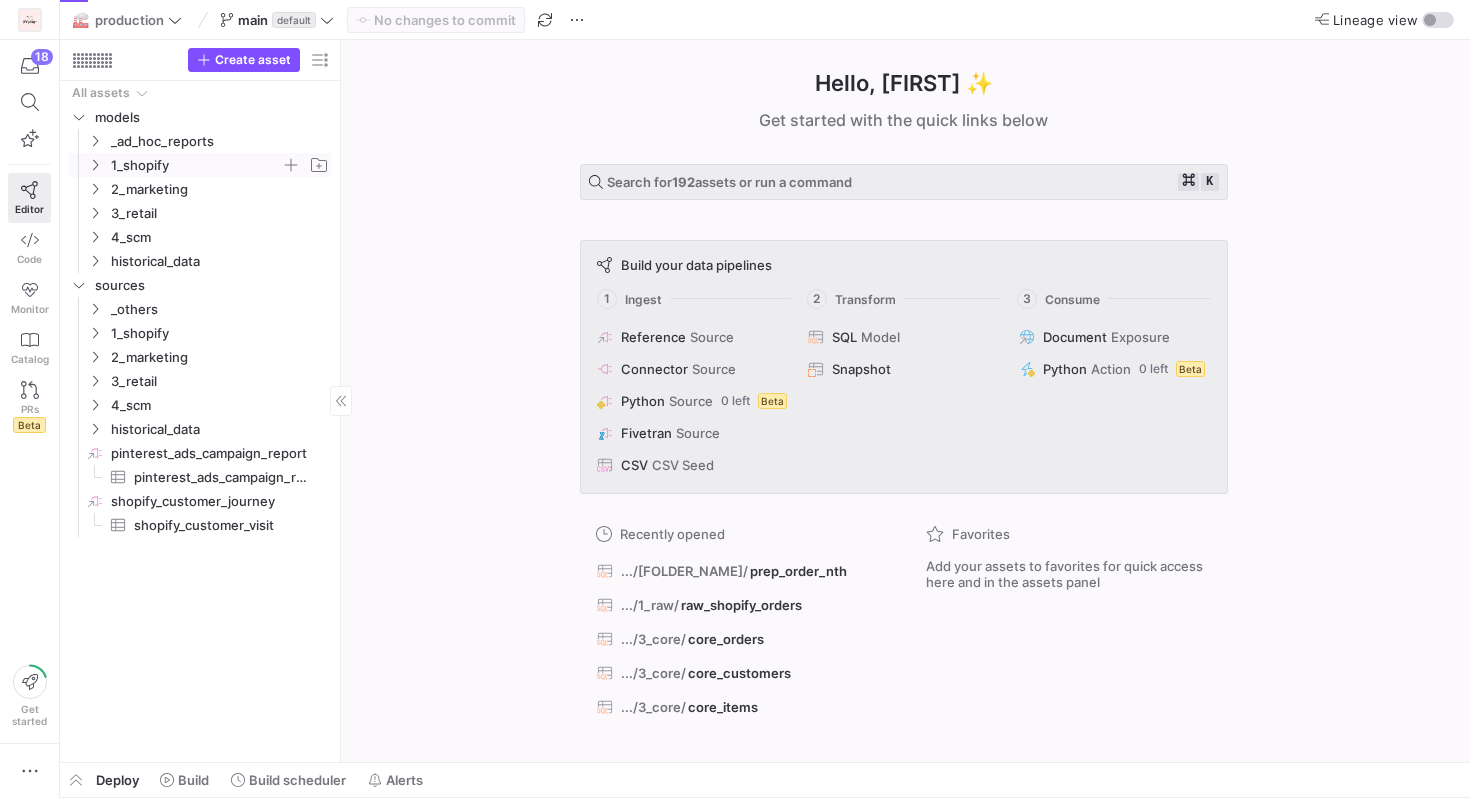click at bounding box center [95, 165] 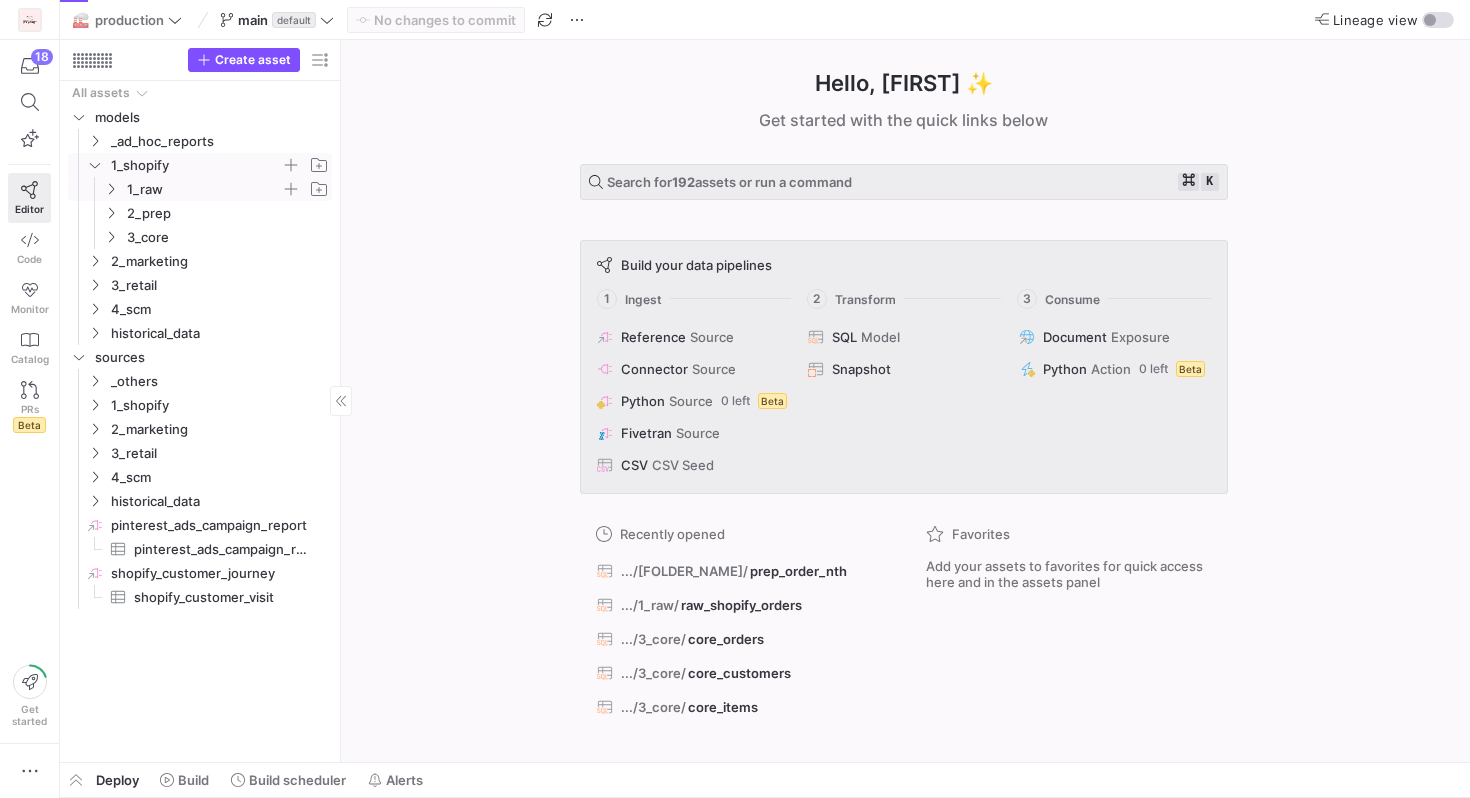 click at bounding box center [111, 189] 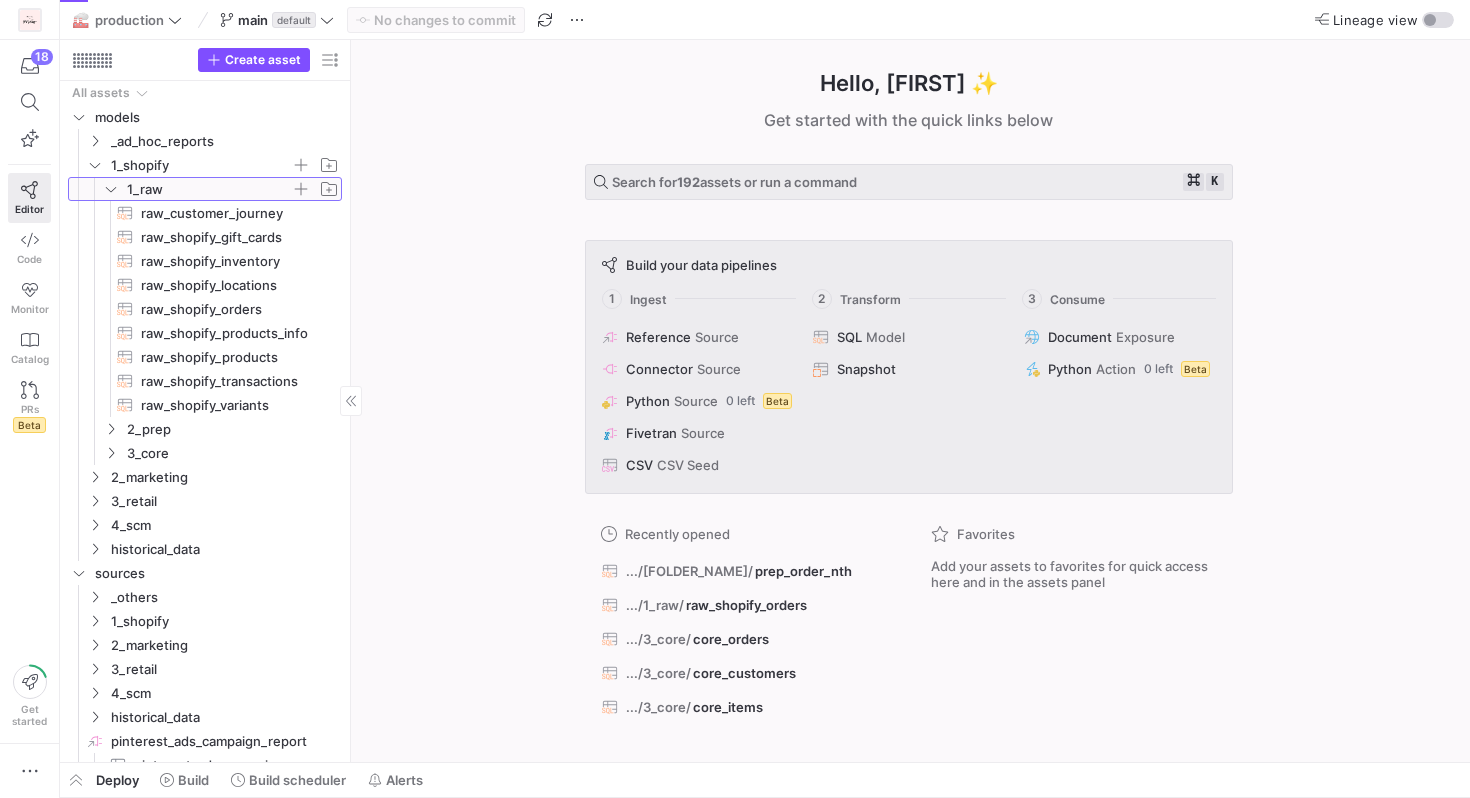 drag, startPoint x: 342, startPoint y: 293, endPoint x: 368, endPoint y: 301, distance: 27.202942 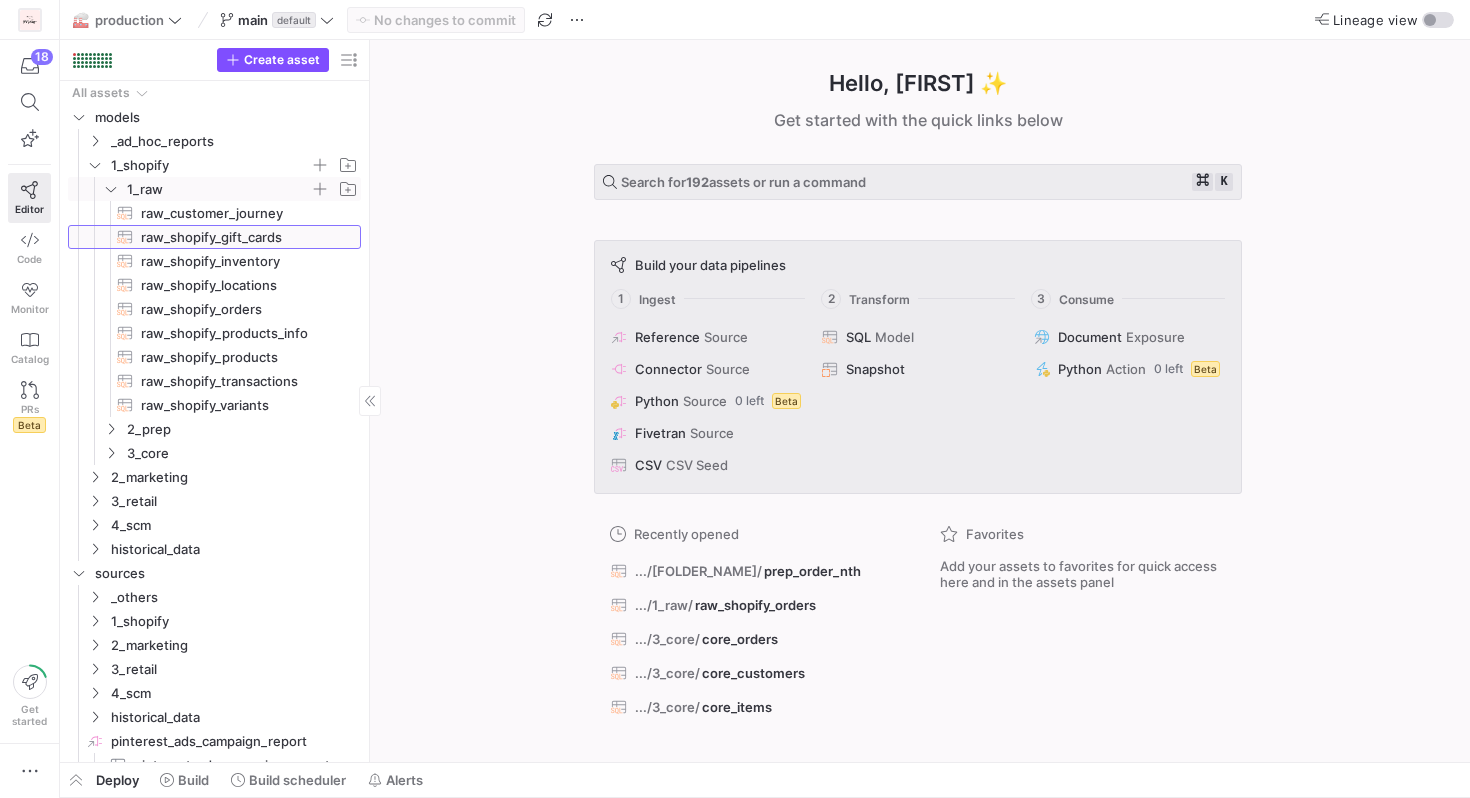 click on "raw_shopify_gift_cards​​​​​​​​​​" at bounding box center [239, 237] 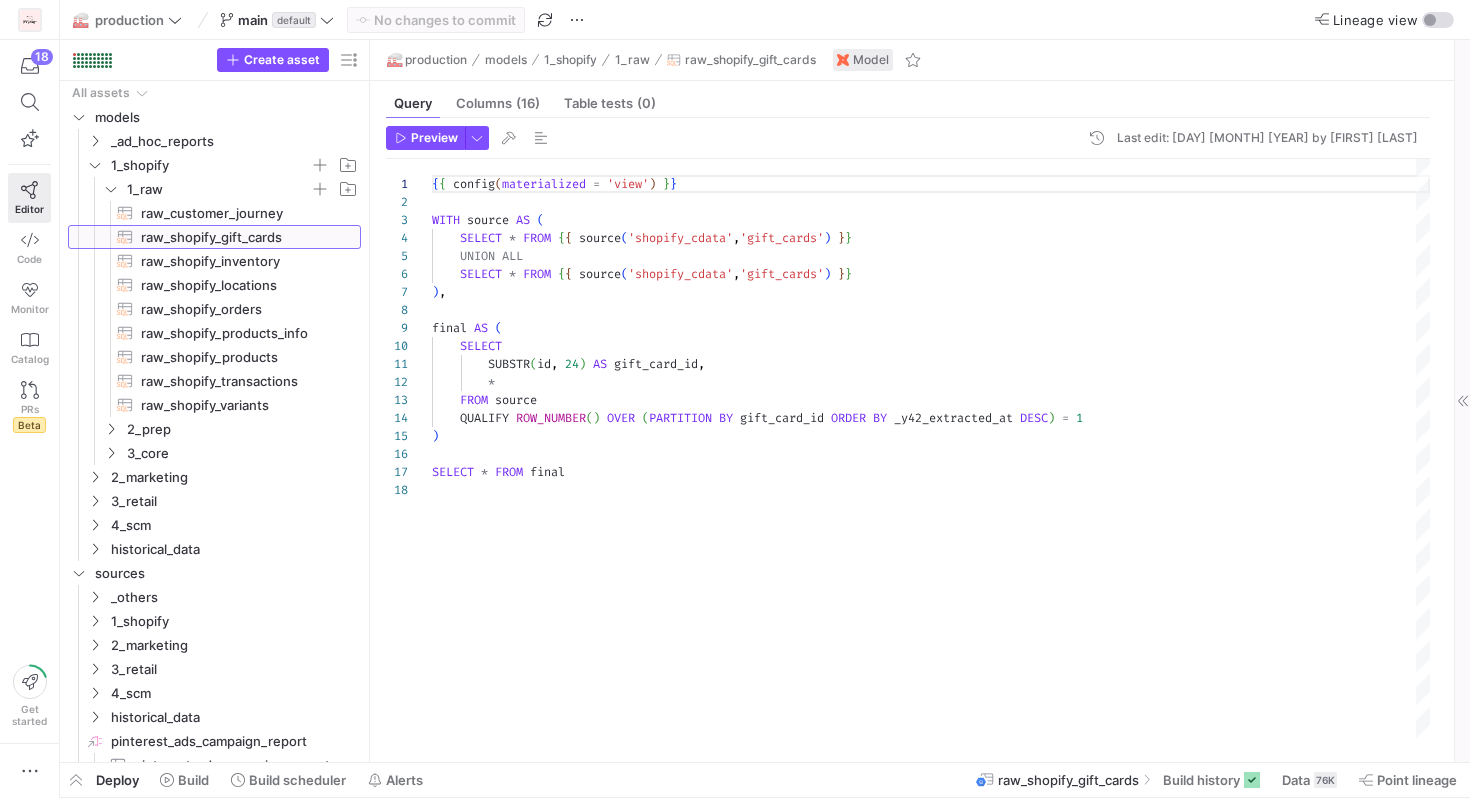 scroll, scrollTop: 180, scrollLeft: 0, axis: vertical 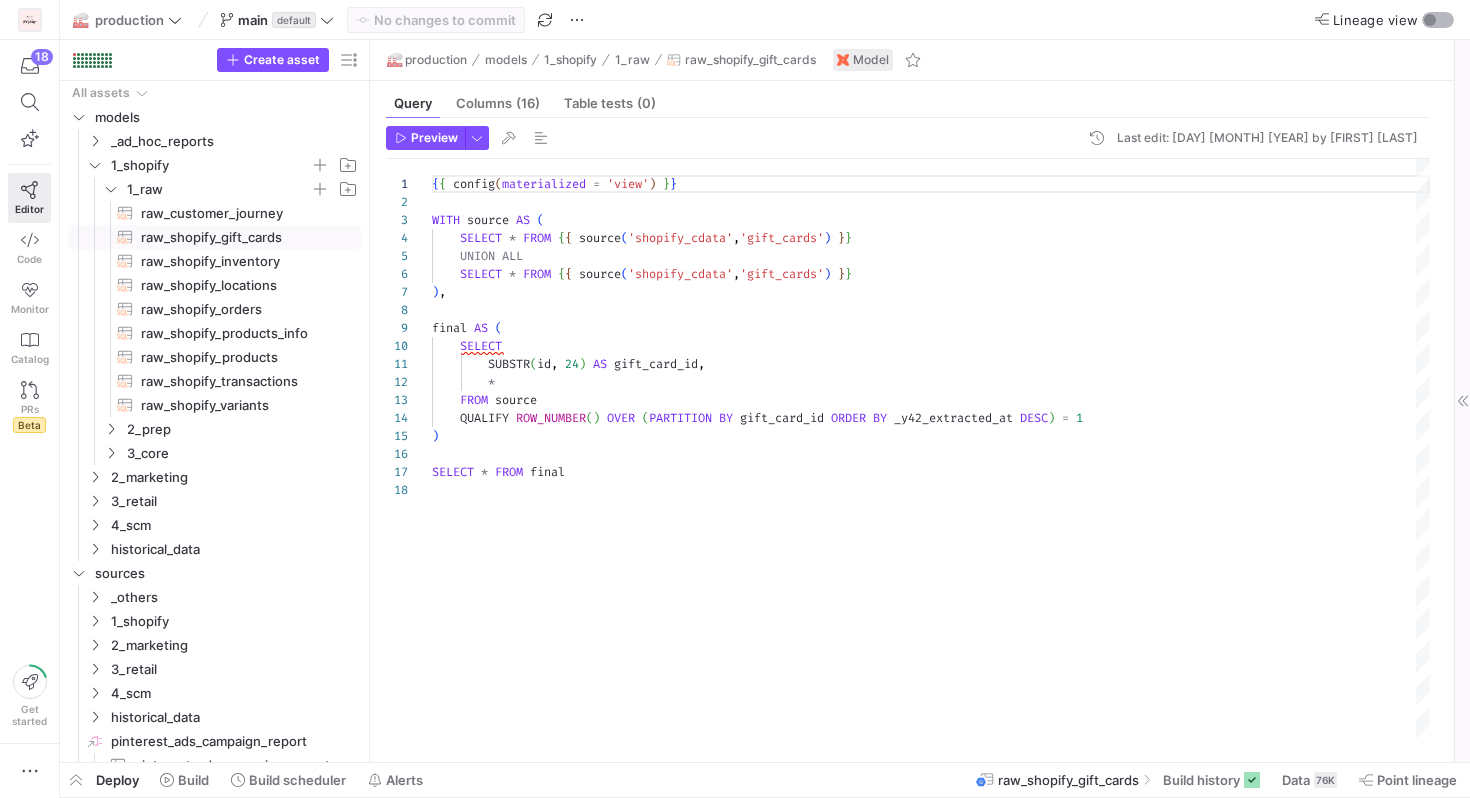 click at bounding box center (1430, 20) 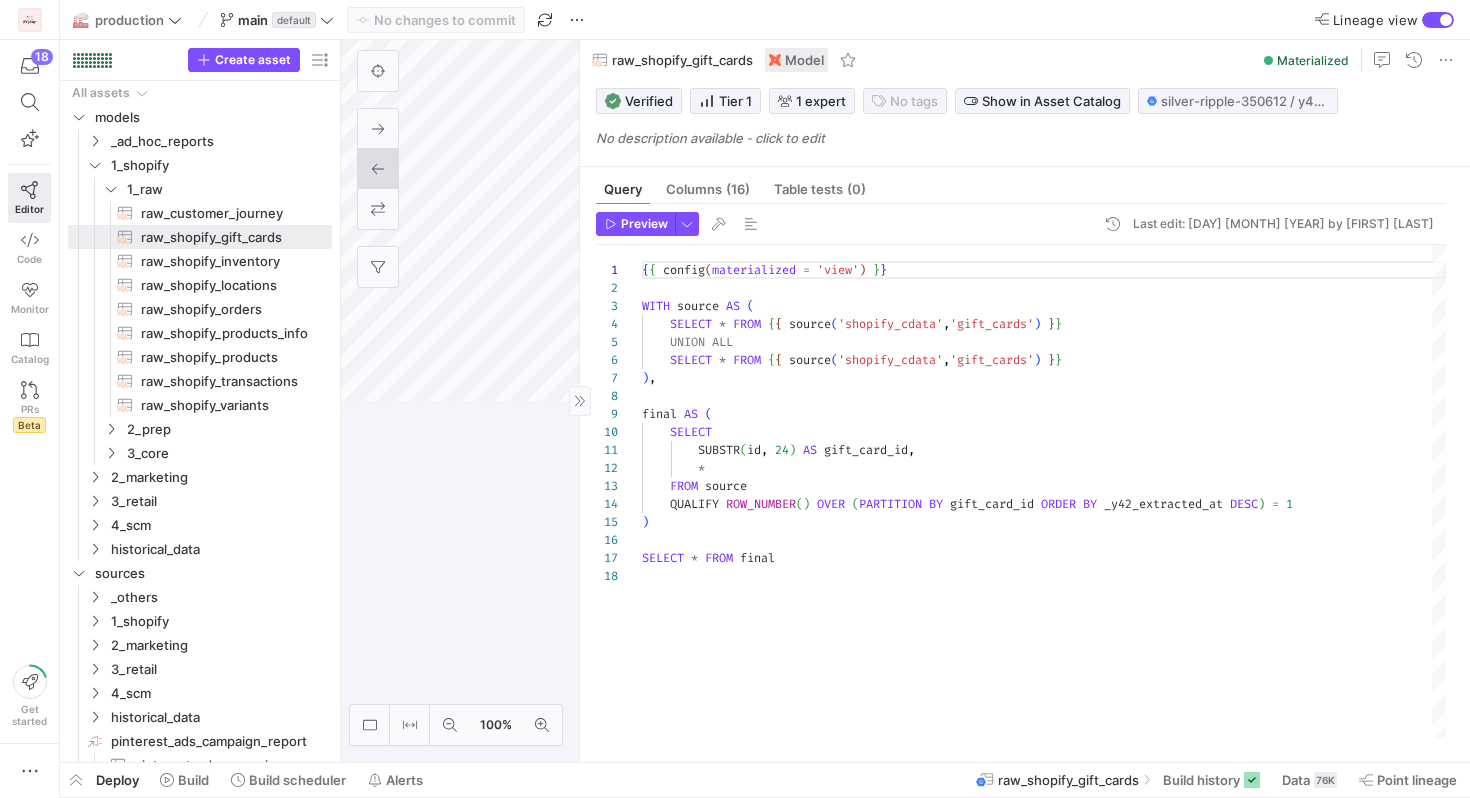 scroll, scrollTop: 180, scrollLeft: 0, axis: vertical 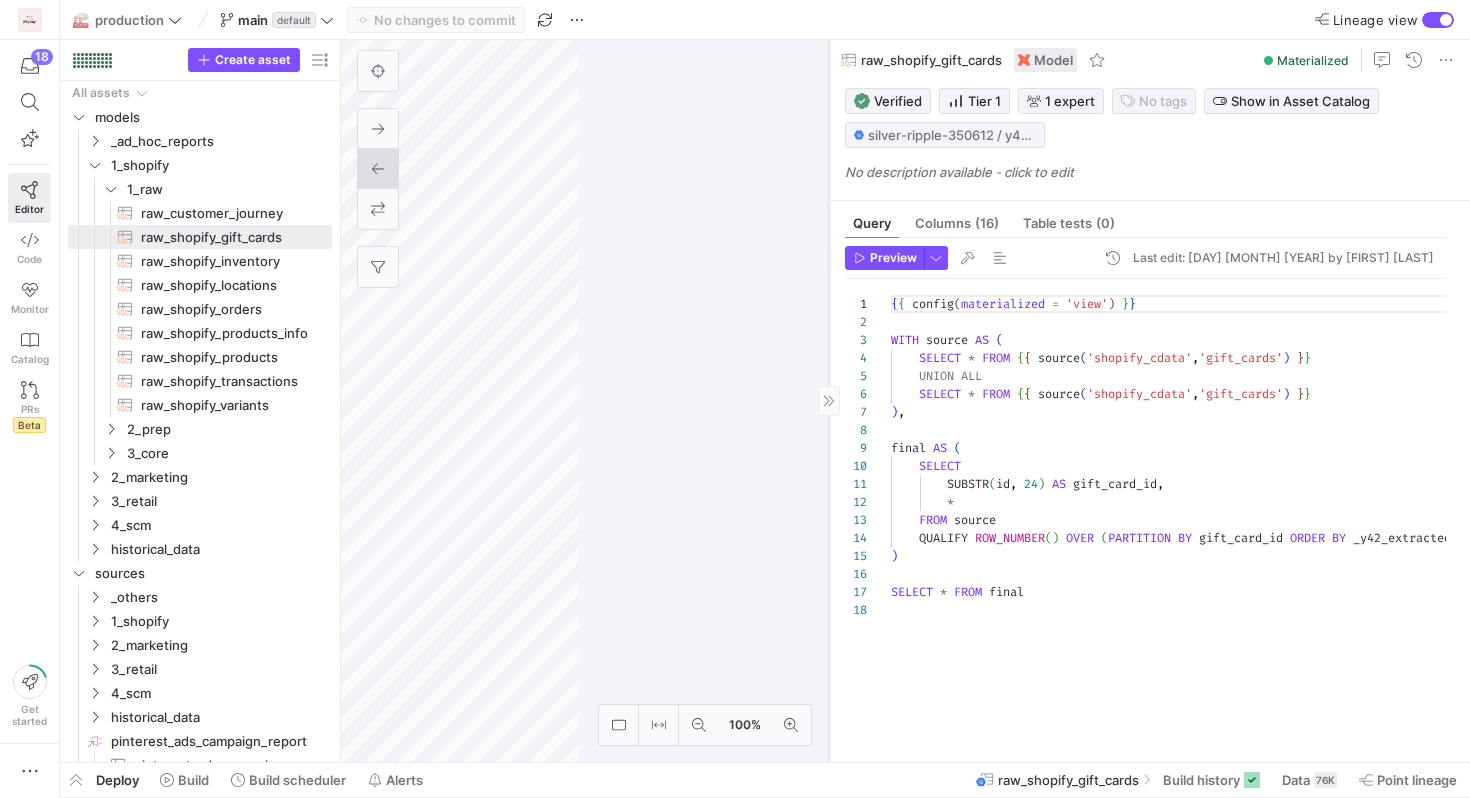 drag, startPoint x: 578, startPoint y: 289, endPoint x: 825, endPoint y: 271, distance: 247.655 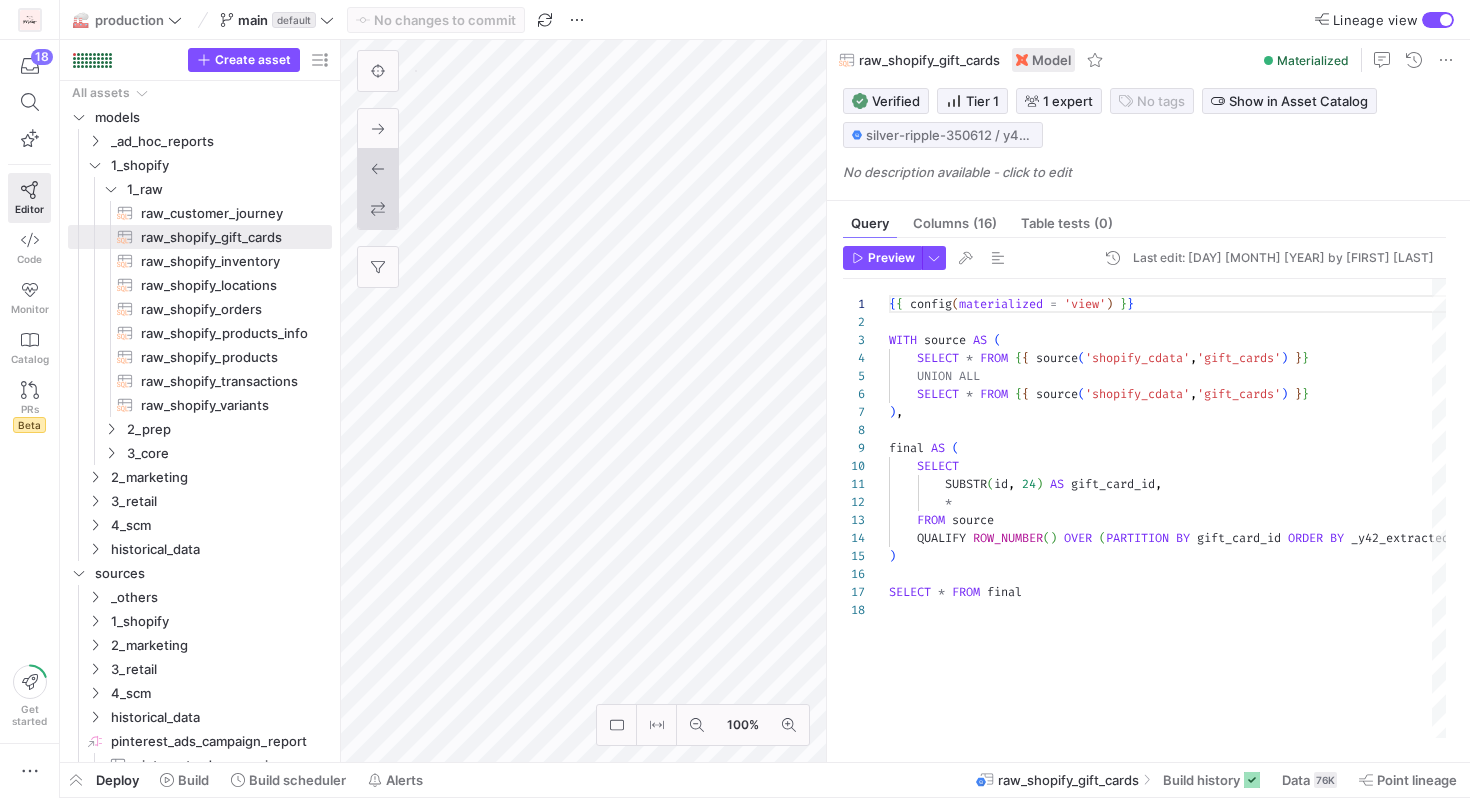 click at bounding box center [378, 209] 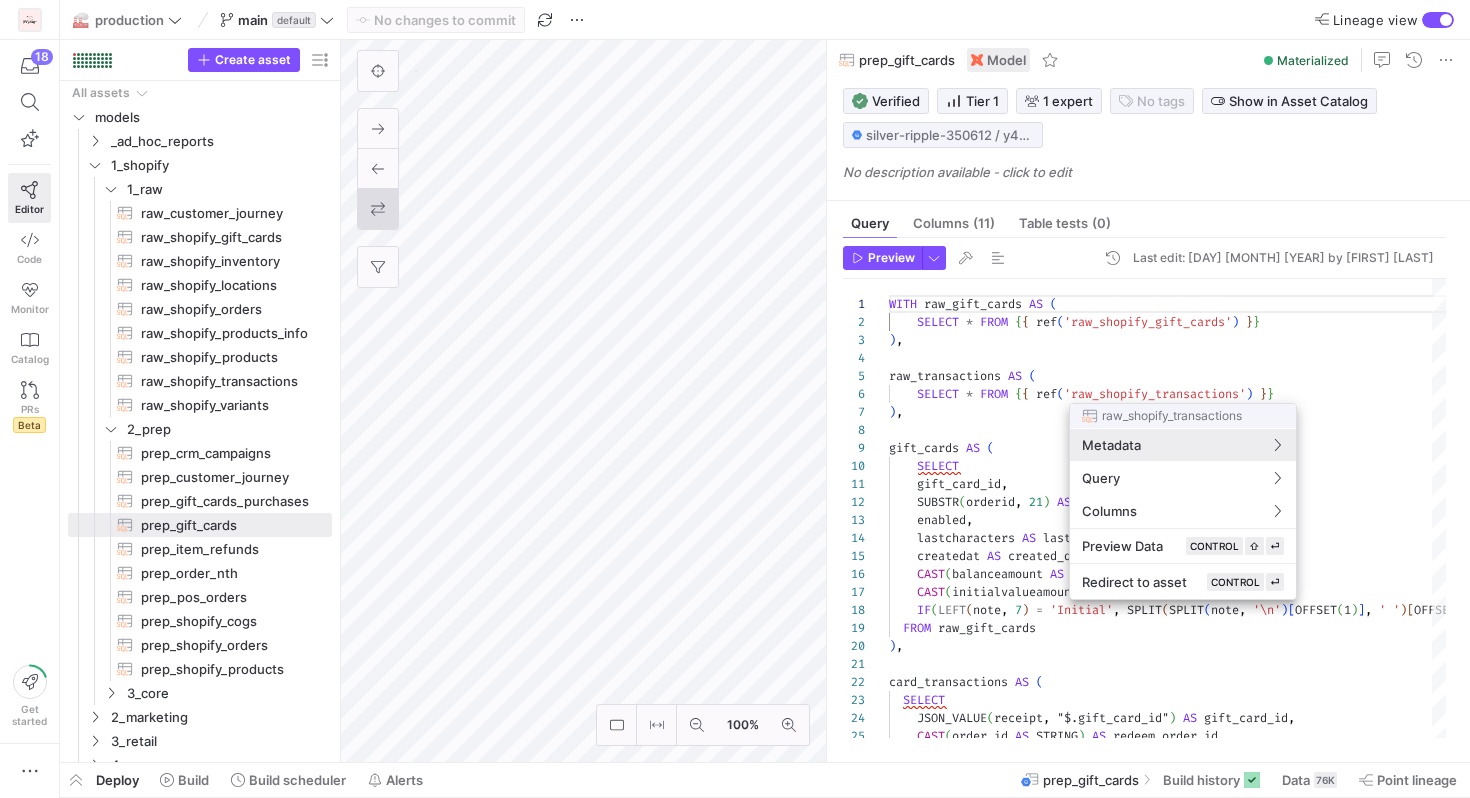 click at bounding box center (735, 399) 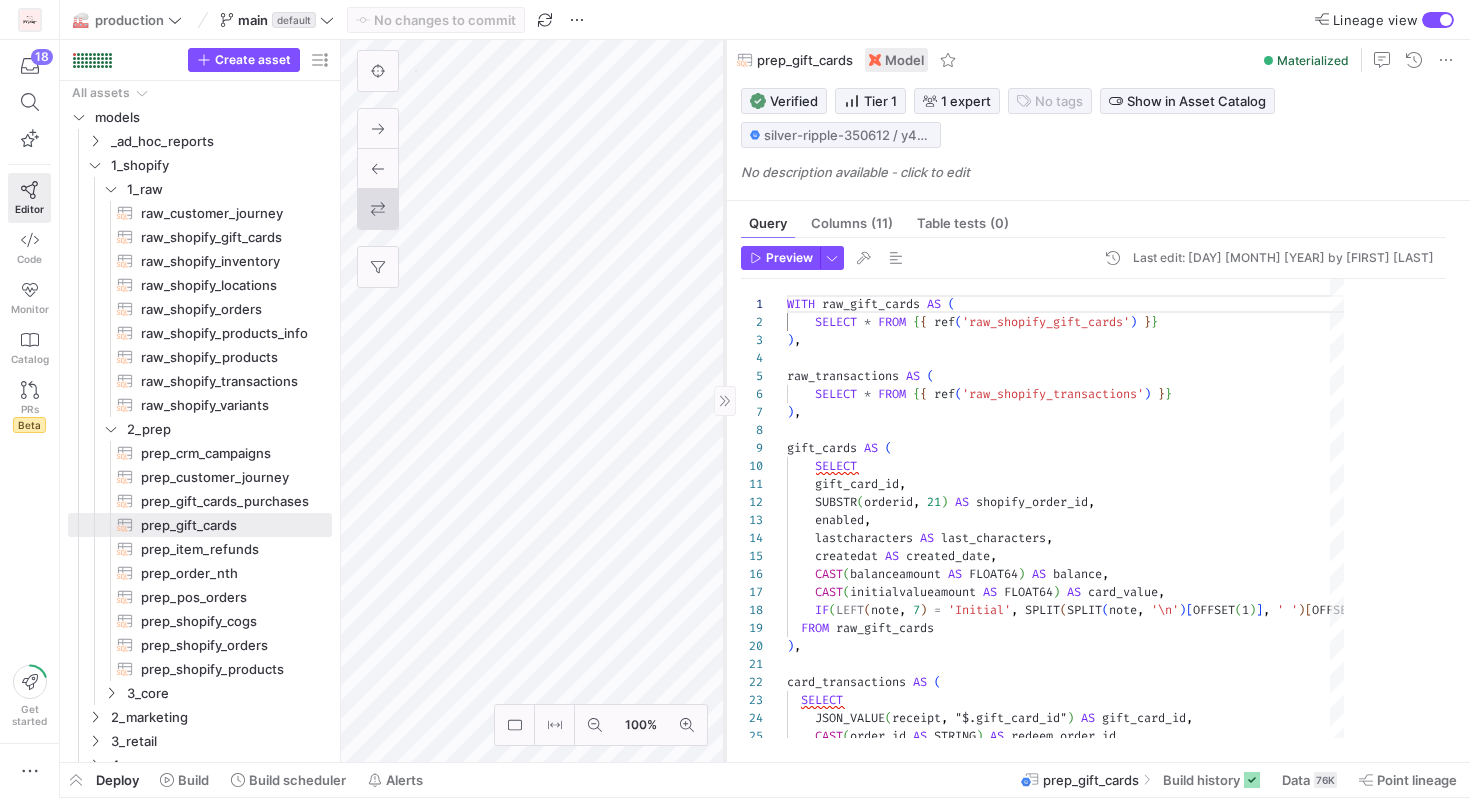 drag, startPoint x: 825, startPoint y: 359, endPoint x: 723, endPoint y: 352, distance: 102.239914 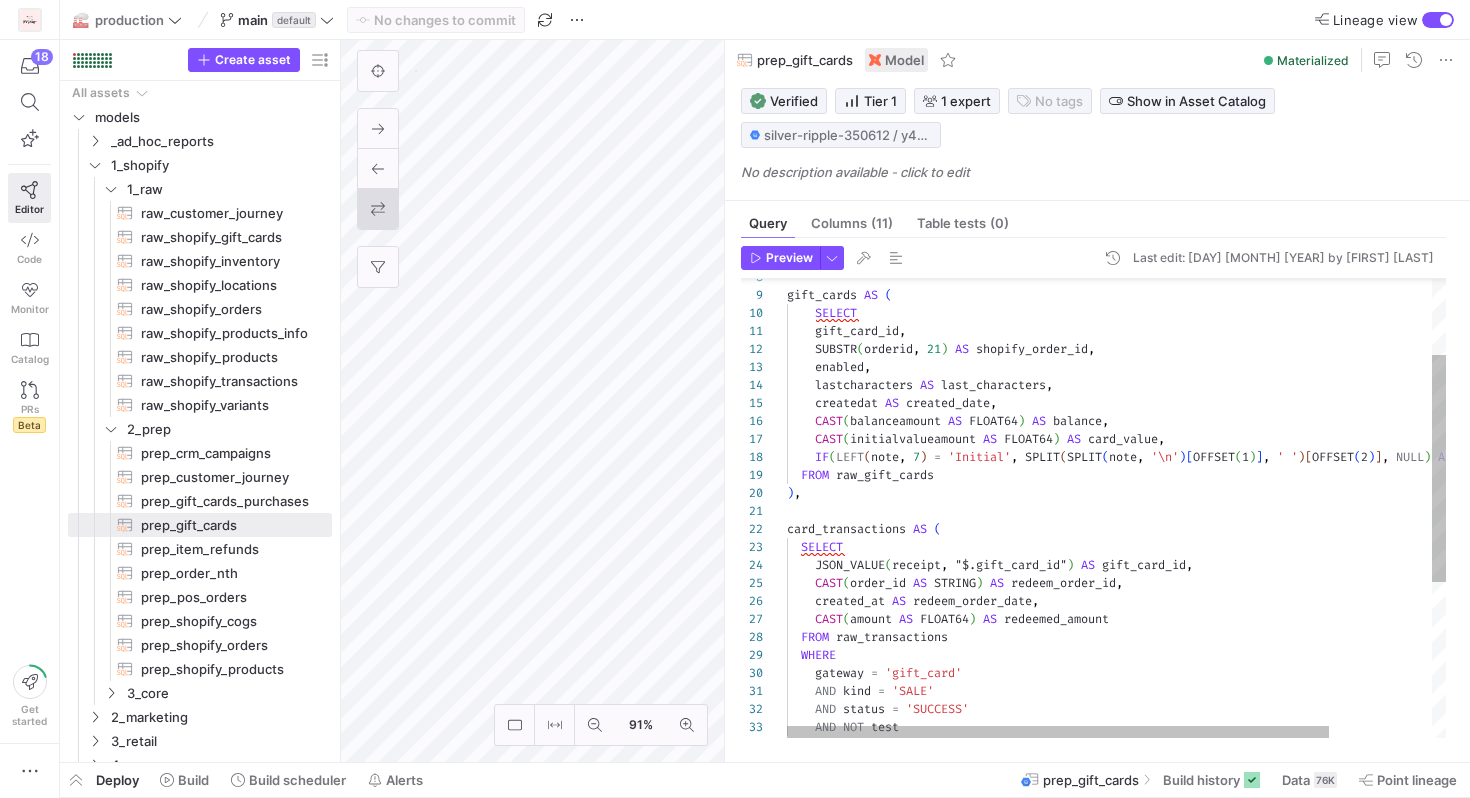 click on "CAST ( order_id  AS  STRING )  AS  redeem_order_id ,
SELECT
JSON_VALUE ( receipt ,  "$.gift_card_id" )  AS  gift_card_id , card_transactions  AS  (
created_at  AS  redeem_order_date ,
CAST ( amount  AS  FLOAT64 )  AS  redeemed_amount
FROM raw_transactions
WHERE
gateway  =  'gift_card'
AND kind  =  'SALE'
AND status  =  'SUCCESS'
AND NOT test ) , ) ,
FROM raw_gift_cards
IF ( LEFT ( note ,  7 )  =  'Initial' ,  SPLIT ( SPLIT ( note ,  '\n' ) [ OFFSET ( 1 ) ] ,  ' ' ) [ OFFSET ( 2 ) ] ,  NULL )  AS  oxid_id
CAST ( initialvalueamount  AS  FLOAT64 )  AS  card_value ,
CAST ( balanceamount  AS  FLOAT64 )  AS  balance ,
createdat  AS  created_date ,
lastcharacters  AS  last_characters ,
enabled ,
SUBSTR ( orderid ,  21 )  AS  shopify_order_id , ,  AS" at bounding box center [1179, 590] 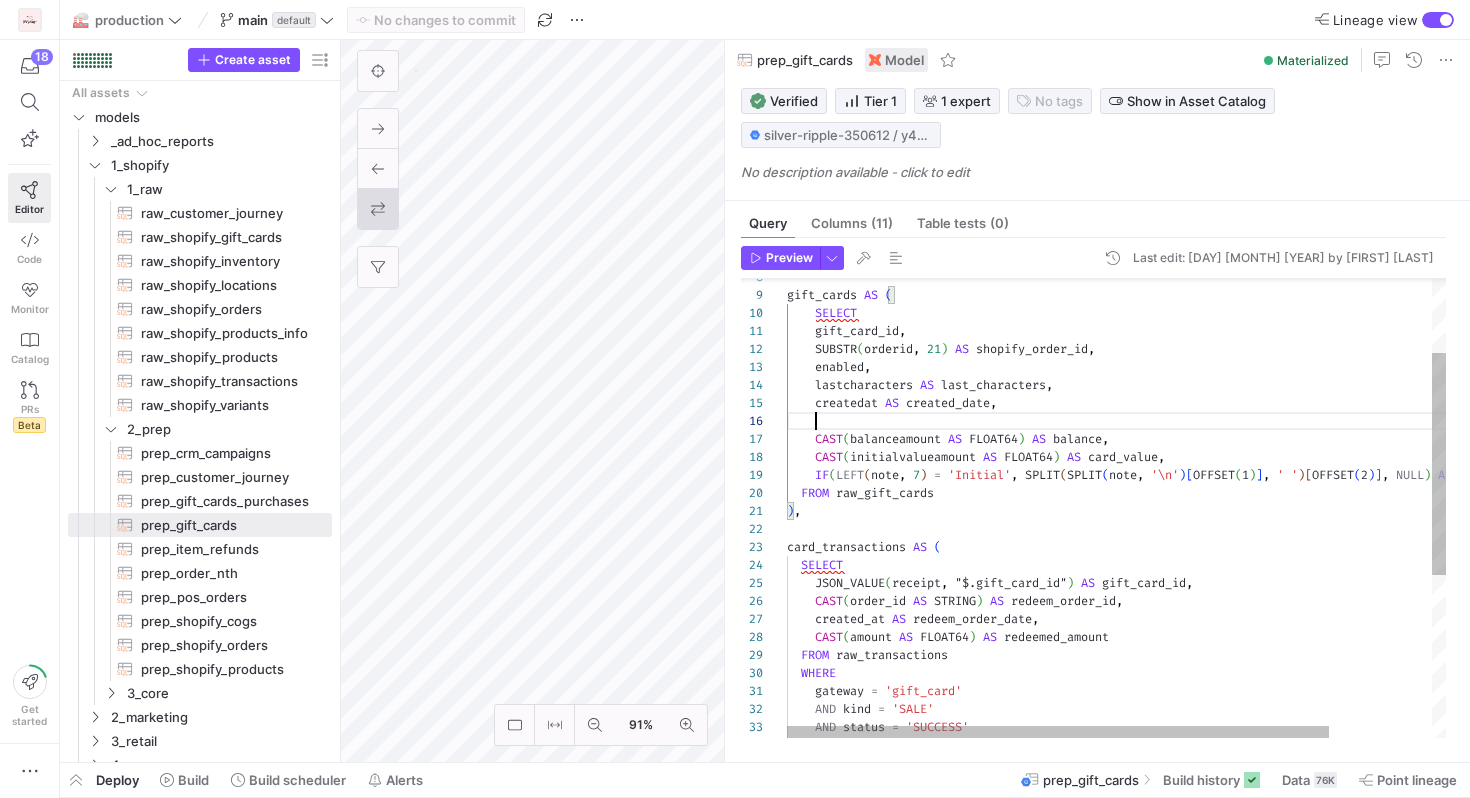 scroll, scrollTop: 90, scrollLeft: 29, axis: both 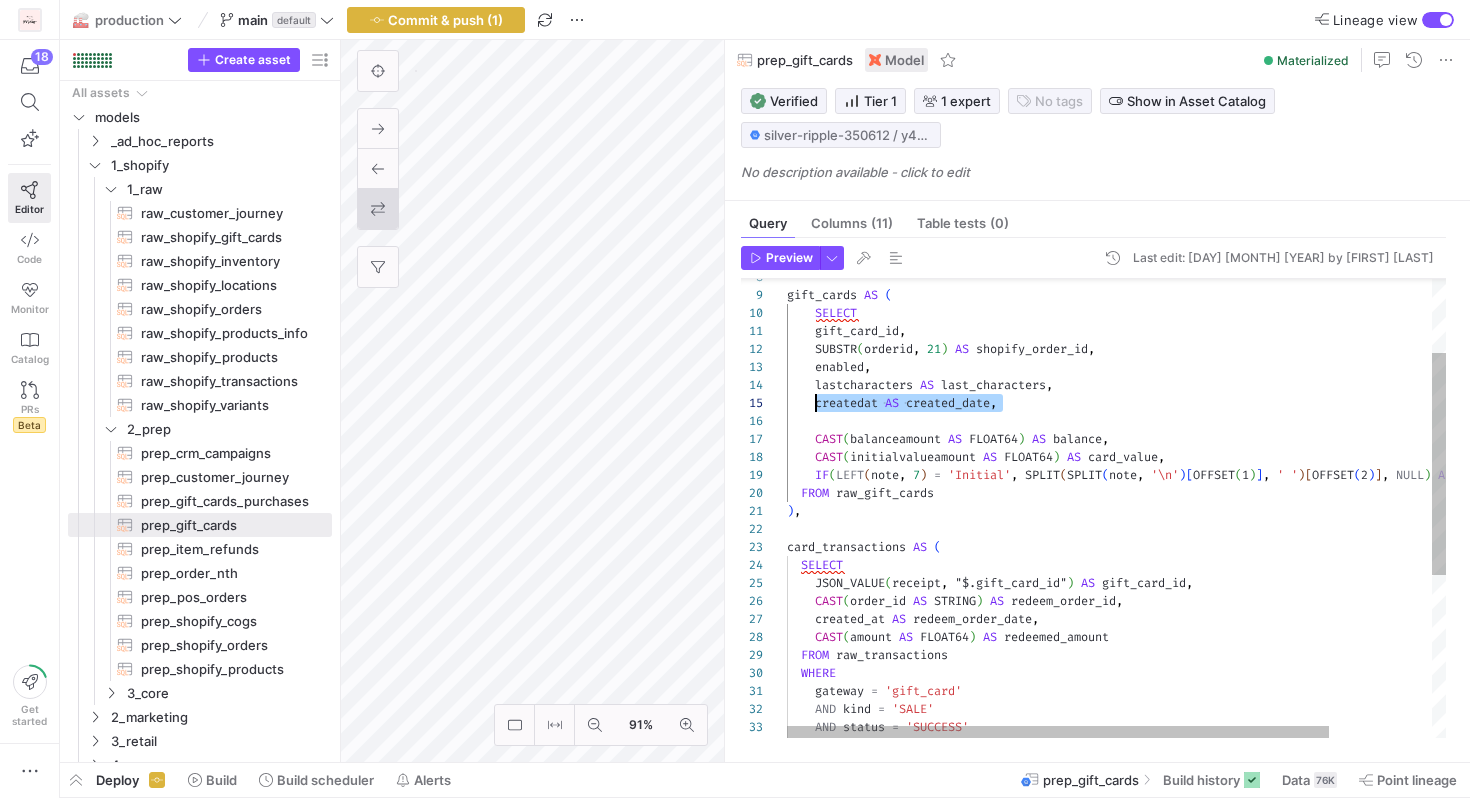 drag, startPoint x: 1003, startPoint y: 402, endPoint x: 817, endPoint y: 400, distance: 186.01076 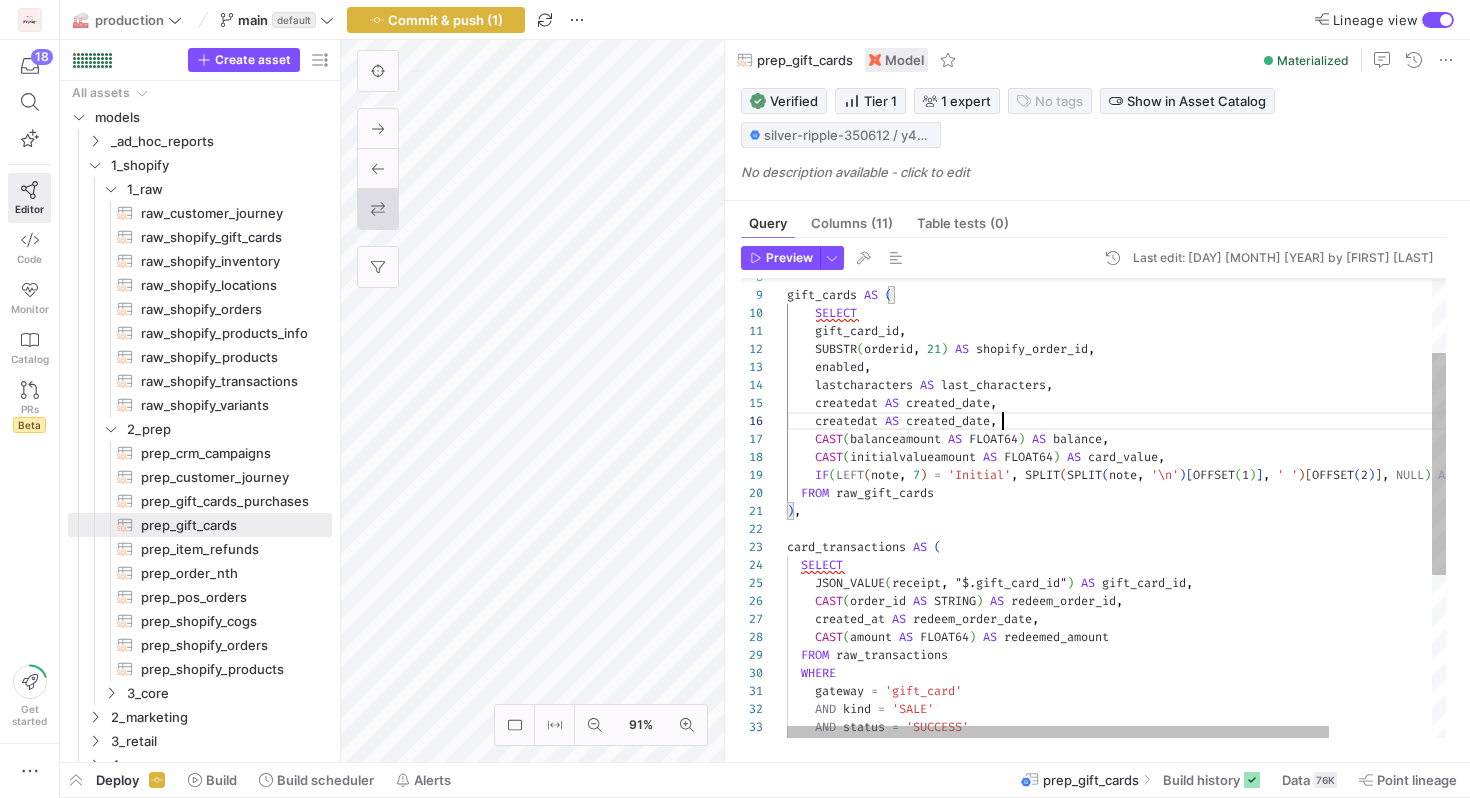 scroll, scrollTop: 90, scrollLeft: 216, axis: both 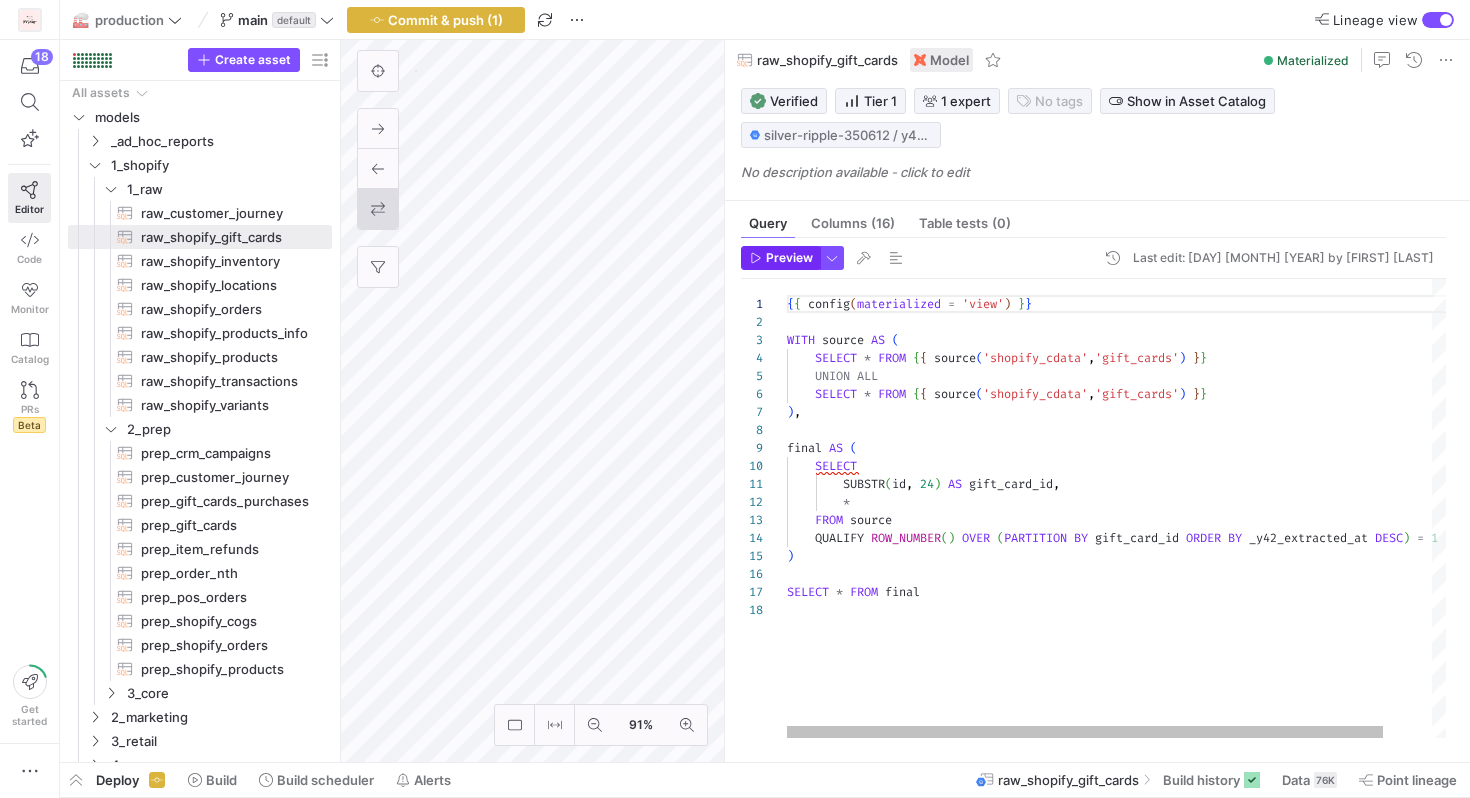 click on "Preview" at bounding box center (789, 258) 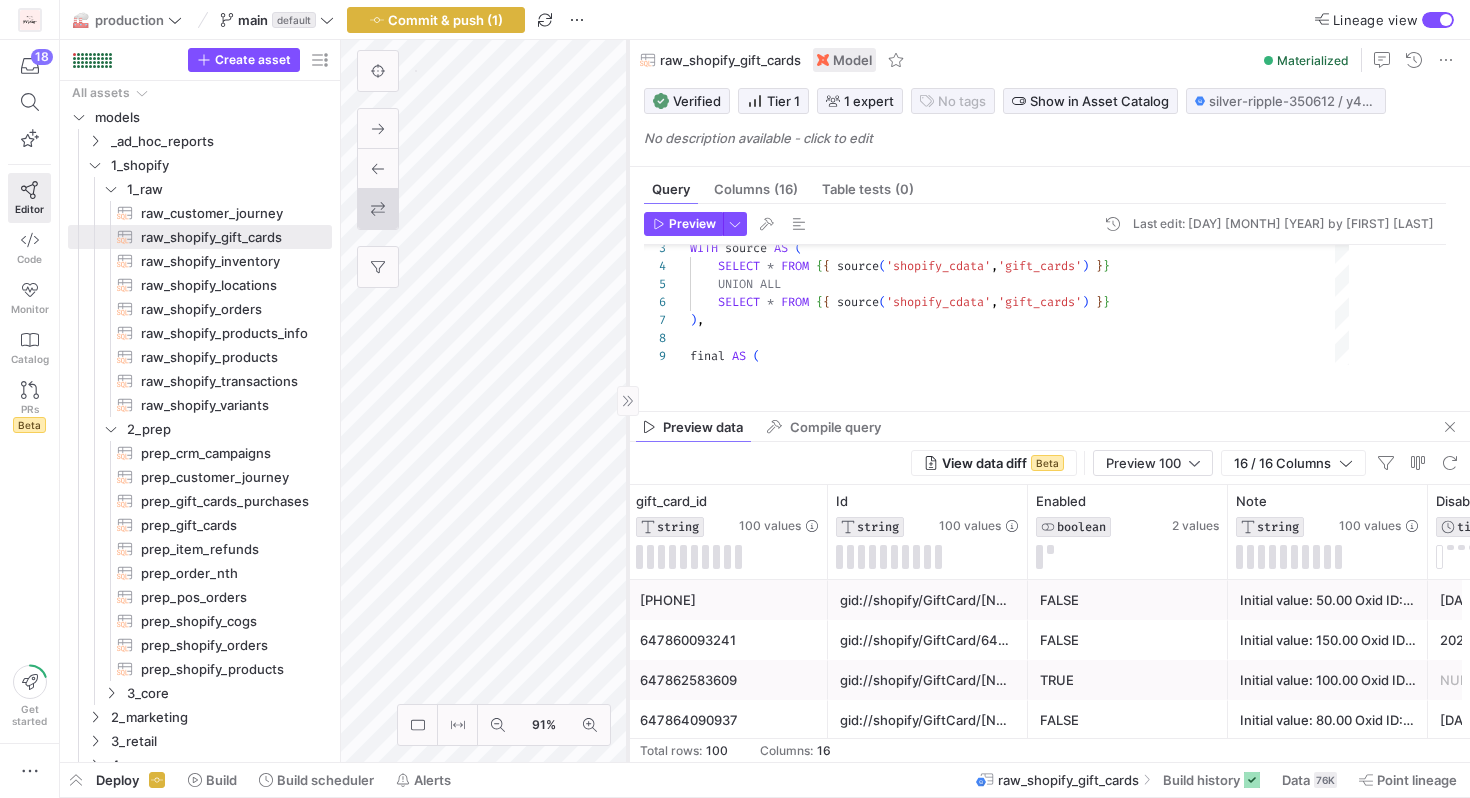drag, startPoint x: 723, startPoint y: 339, endPoint x: 626, endPoint y: 351, distance: 97.73945 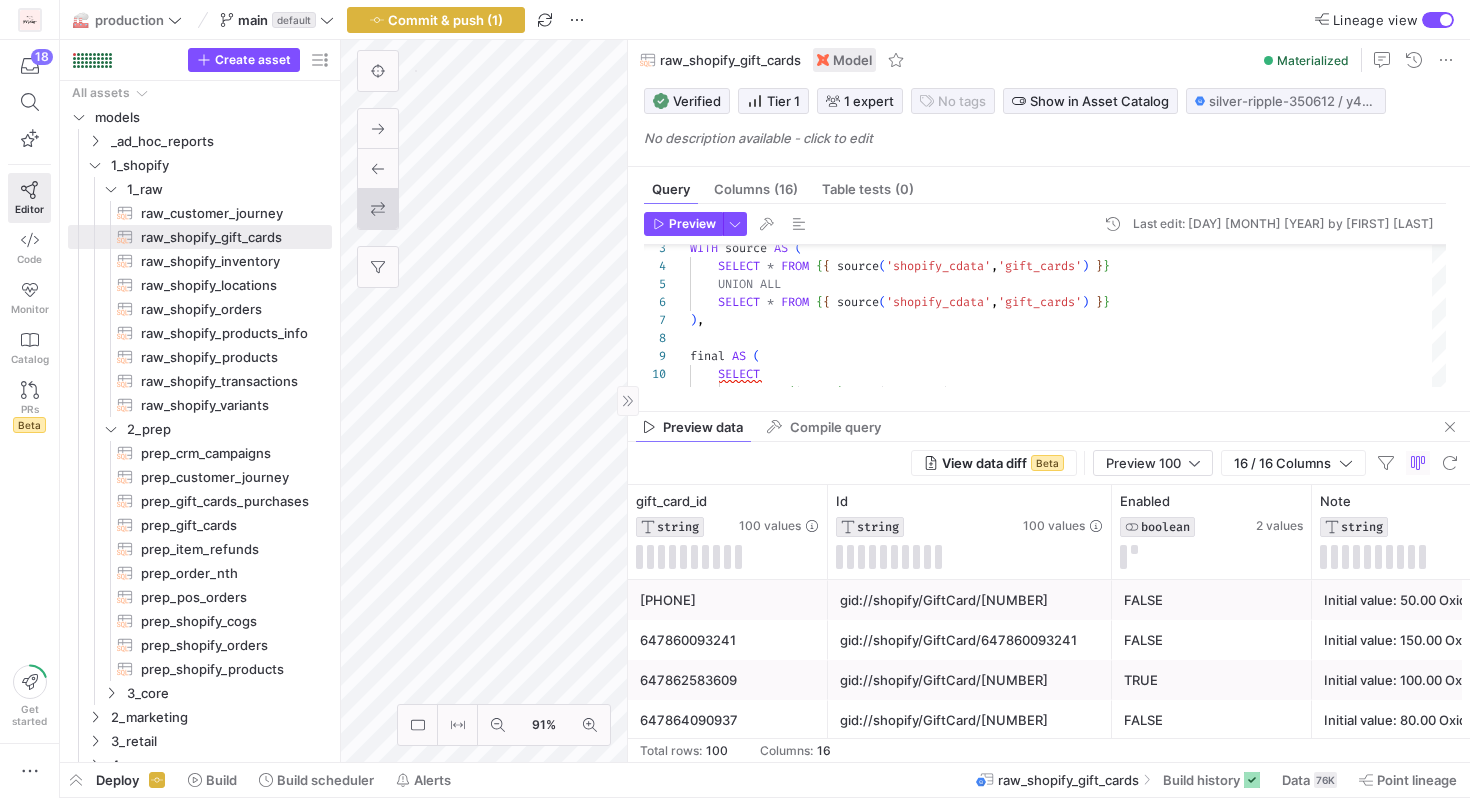 scroll, scrollTop: 0, scrollLeft: 94, axis: horizontal 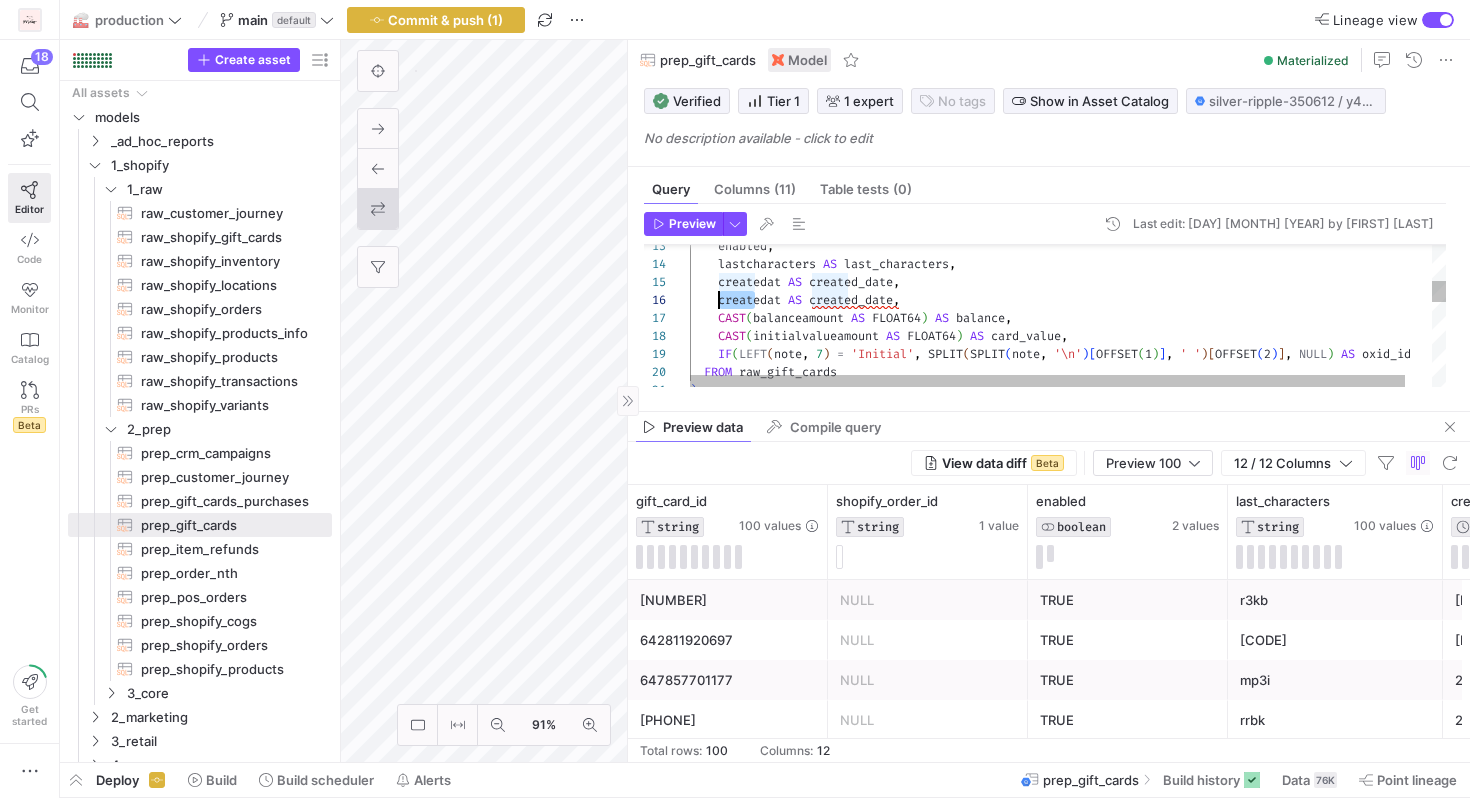 drag, startPoint x: 757, startPoint y: 302, endPoint x: 719, endPoint y: 302, distance: 38 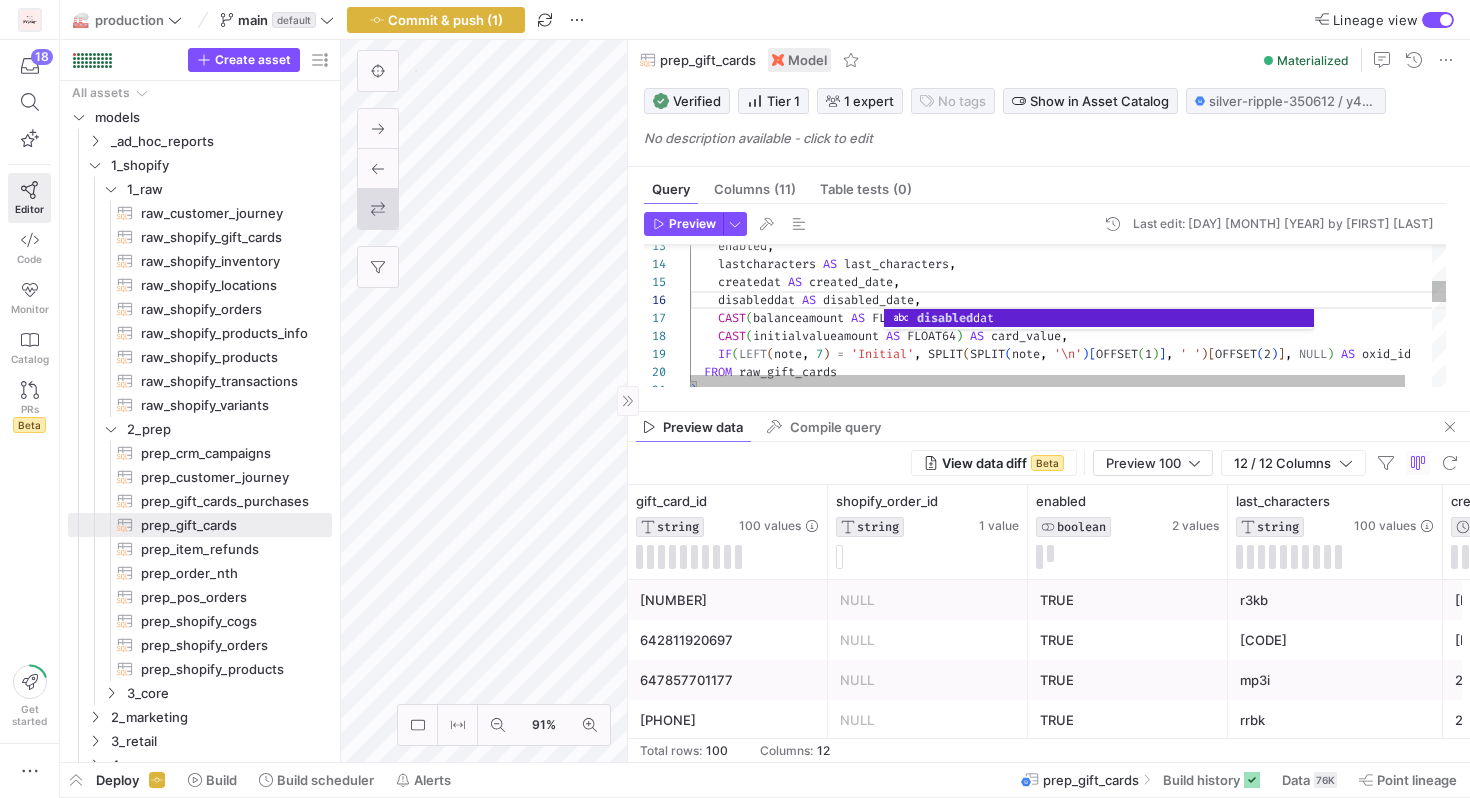 click on "createdat   AS   created_date ,      disableddat   AS   disabled_date ,      CAST ( balanceamount   AS   FLOAT64 )   AS   balance ,      CAST ( initialvalueamount   AS   FLOAT64 )   AS   card_value ,      IF ( LEFT ( note ,   7 )   =   'Initial' ,   SPLIT ( SPLIT ( note ,   '\n' ) [ OFFSET ( 1 ) ] ,   ' ' ) [ OFFSET ( 2 ) ] ,   NULL )   AS   oxid_id    FROM   raw_gift_cards ) ,      lastcharacters   AS   last_characters ,      enabled ," at bounding box center (1082, 478) 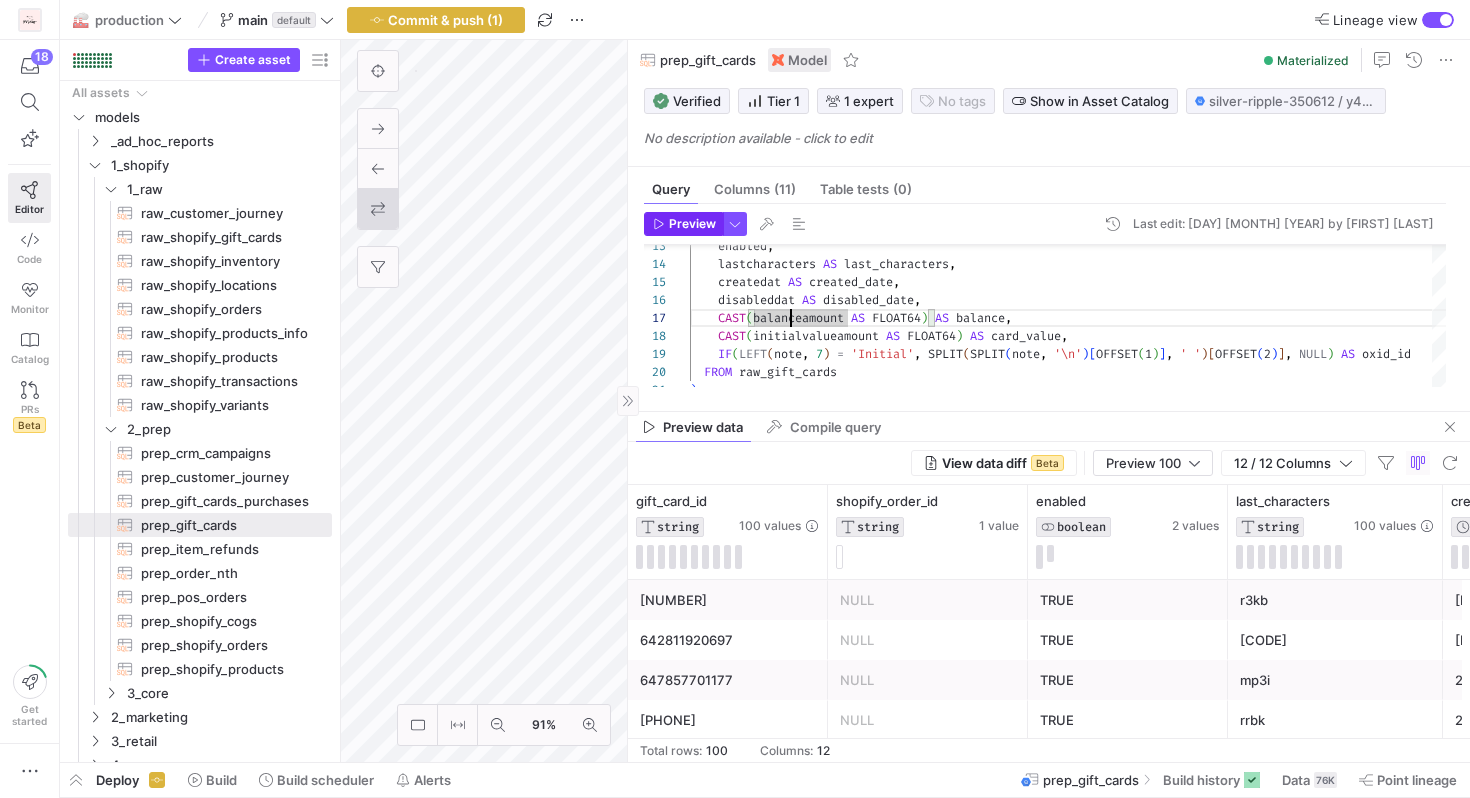 click on "Preview" at bounding box center [692, 224] 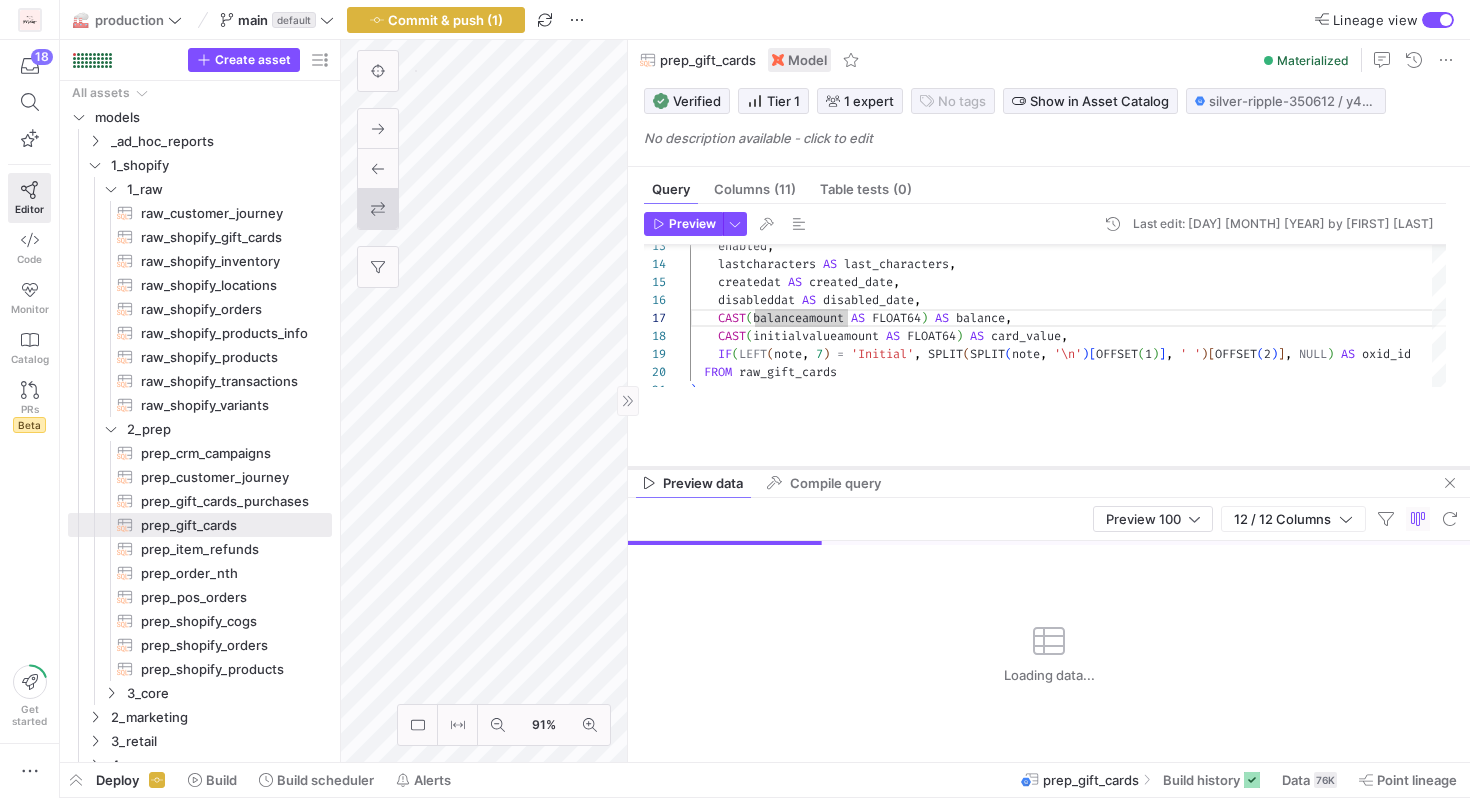 drag, startPoint x: 965, startPoint y: 408, endPoint x: 967, endPoint y: 466, distance: 58.034473 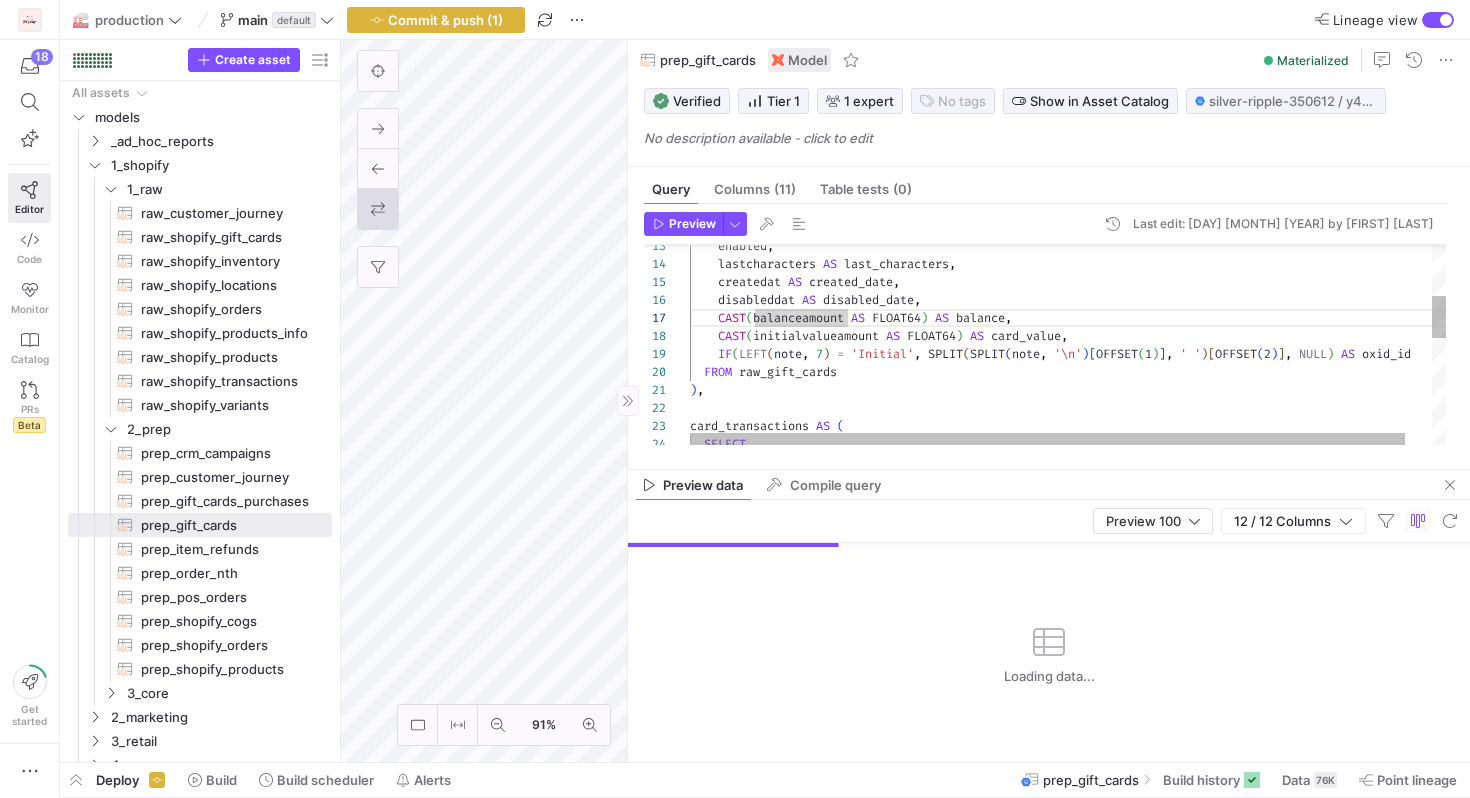 click on "createdat   AS   created_date ,      disableddat   AS   disabled_date ,      CAST ( balanceamount   AS   FLOAT64 )   AS   balance ,      CAST ( initialvalueamount   AS   FLOAT64 )   AS   card_value ,      IF ( LEFT ( note ,   7 )   =   'Initial' ,   SPLIT ( SPLIT ( note ,   '\n' ) [ OFFSET ( 1 ) ] ,   ' ' ) [ OFFSET ( 2 ) ] ,   NULL )   AS   oxid_id    FROM   raw_gift_cards ) ,      lastcharacters   AS   last_characters ,      enabled , card_transactions   AS   (    SELECT" at bounding box center [1082, 478] 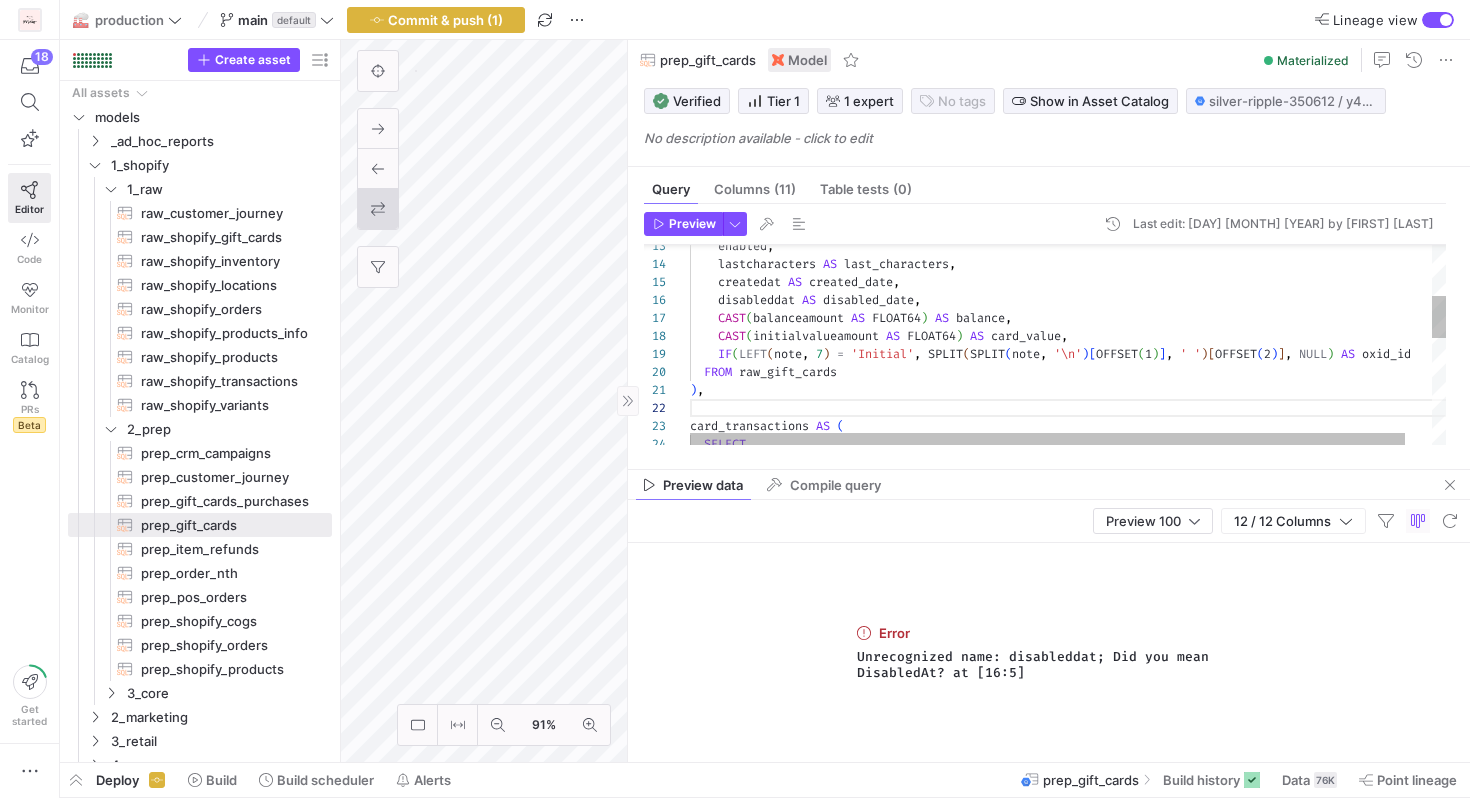 click on "createdat   AS   created_date ,      disableddat   AS   disabled_date ,      CAST ( balanceamount   AS   FLOAT64 )   AS   balance ,      CAST ( initialvalueamount   AS   FLOAT64 )   AS   card_value ,      IF ( LEFT ( note ,   7 )   =   'Initial' ,   SPLIT ( SPLIT ( note ,   '\n' ) [ OFFSET ( 1 ) ] ,   ' ' ) [ OFFSET ( 2 ) ] ,   NULL )   AS   oxid_id    FROM   raw_gift_cards ) ,      lastcharacters   AS   last_characters ,      enabled , card_transactions   AS   (    SELECT" at bounding box center (1082, 478) 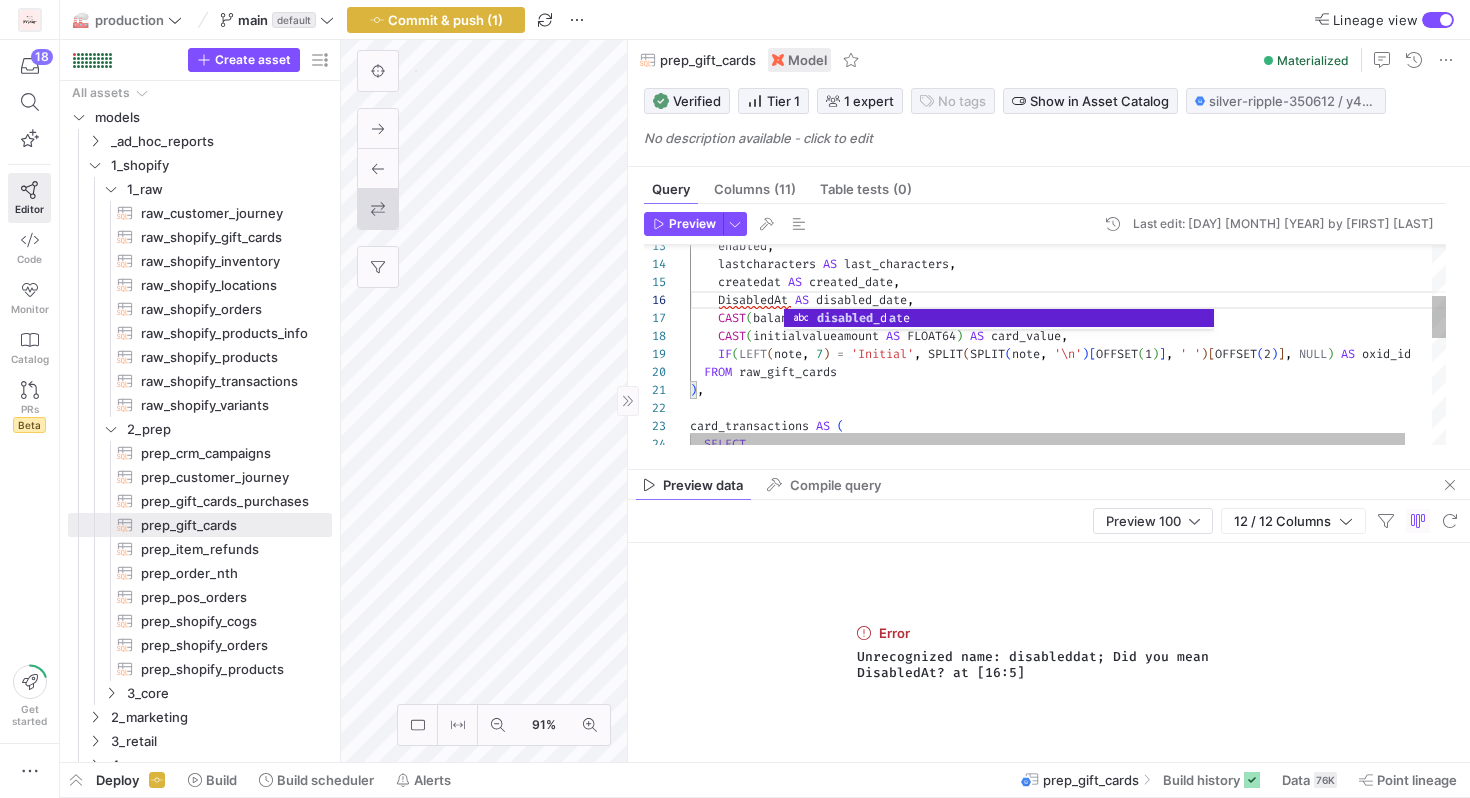 click on "createdat   AS   created_date ,      DisabledAt   AS   disabled_date ,      CAST ( balanceamount   AS   FLOAT64 )   AS   balance ,      CAST ( initialvalueamount   AS   FLOAT64 )   AS   card_value ,      IF ( LEFT ( note ,   7 )   =   'Initial' ,   SPLIT ( SPLIT ( note ,   '\n' ) [ OFFSET ( 1 ) ] ,   ' ' ) [ OFFSET ( 2 ) ] ,   NULL )   AS   oxid_id    FROM   raw_gift_cards ) ,      lastcharacters   AS   last_characters ,      enabled , card_transactions   AS   (    SELECT" at bounding box center (1082, 478) 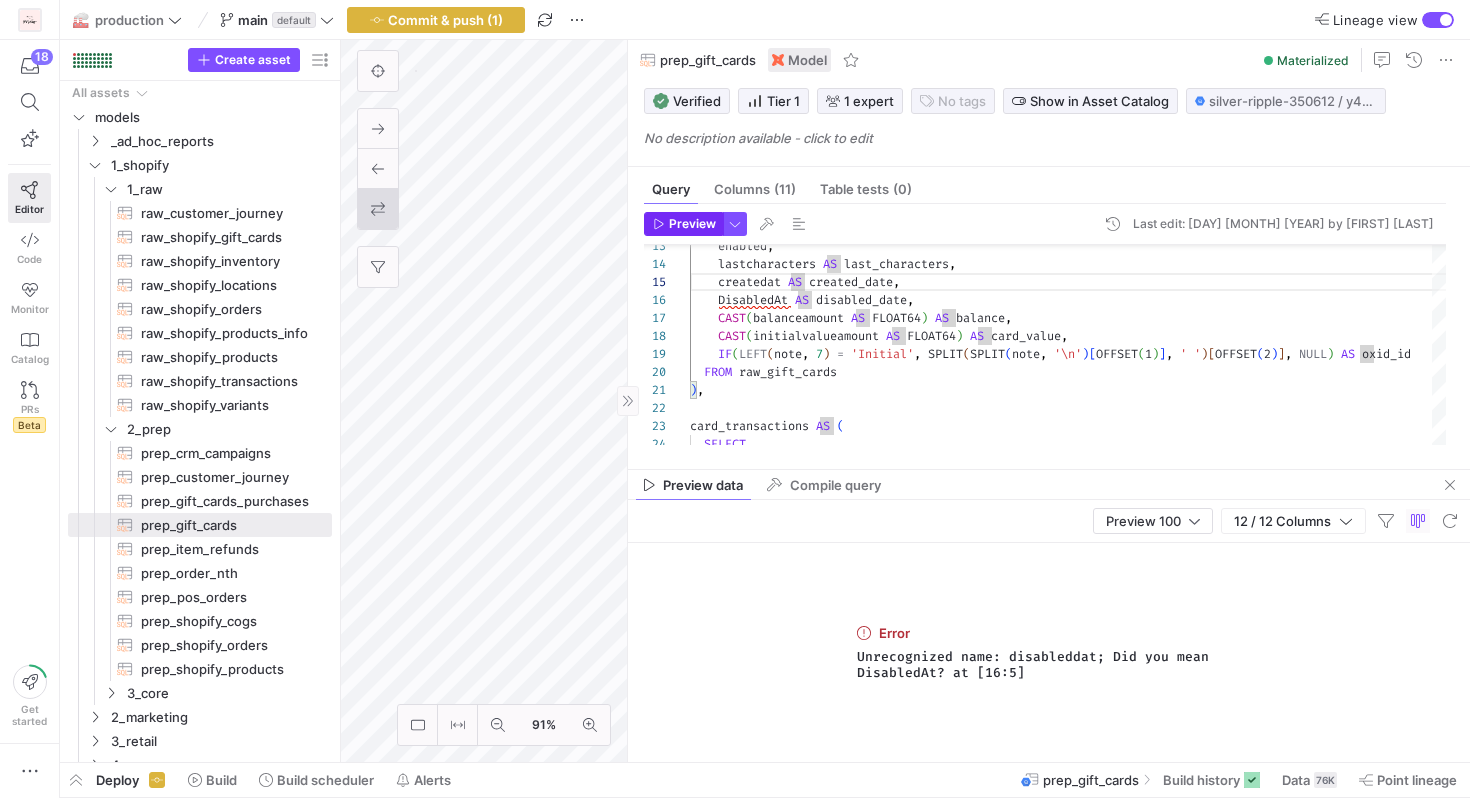 type on "gift_card_id,
SUBSTR(orderid, 21) AS shopify_order_id,
enabled,
lastcharacters AS last_characters,
createdat AS created_date,
DisabledAt AS disabled_date,
CAST(balanceamount AS FLOAT64) AS balance,
CAST(initialvalueamount AS FLOAT64) AS card_value,
IF(LEFT(note, 7) = 'Initial', SPLIT(SPLIT(note, '\n')[OFFSET(1)], ' ')[OFFSET(2)], NULL) AS oxid_id
FROM raw_gift_cards" 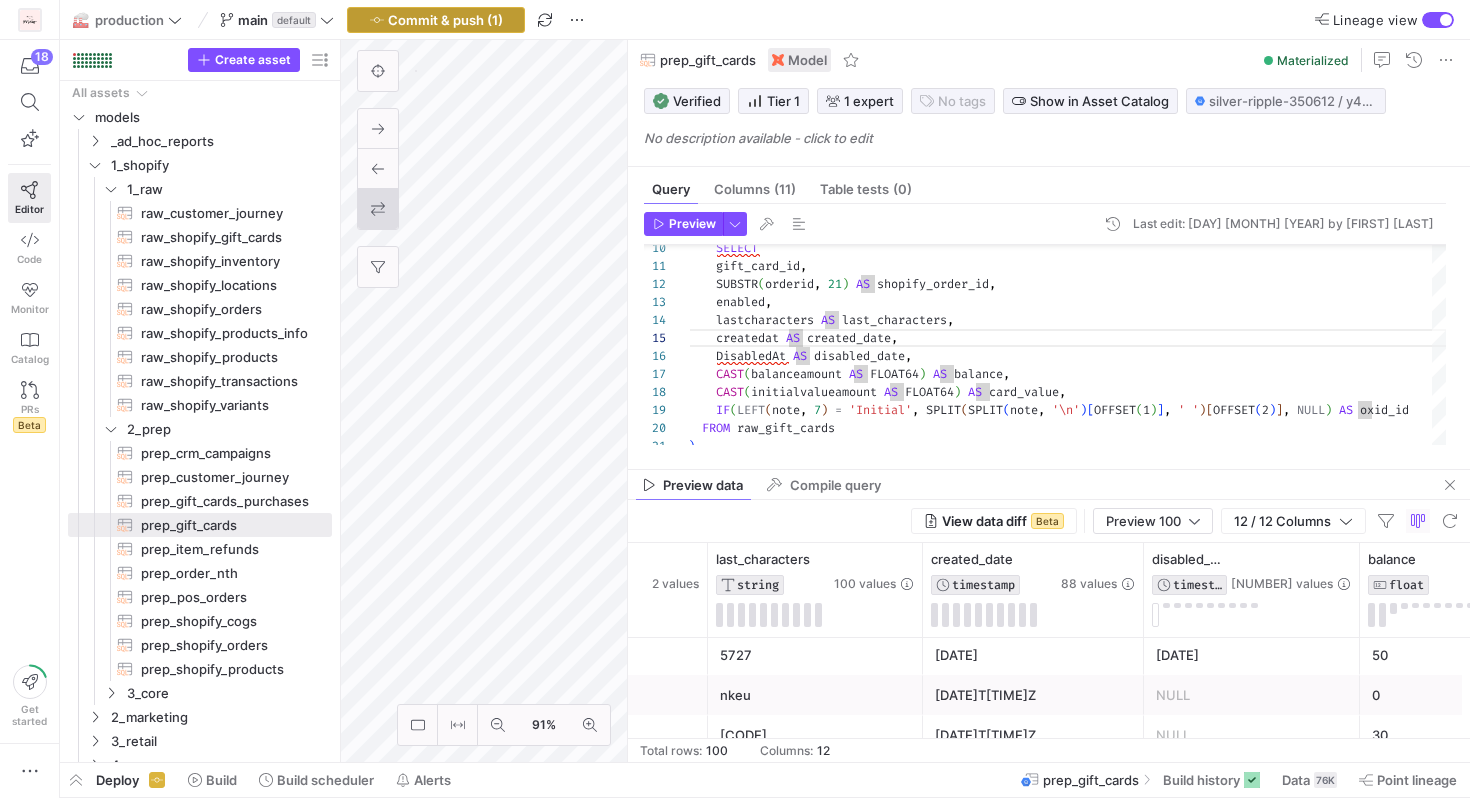 click on "Commit & push (1)" at bounding box center [445, 20] 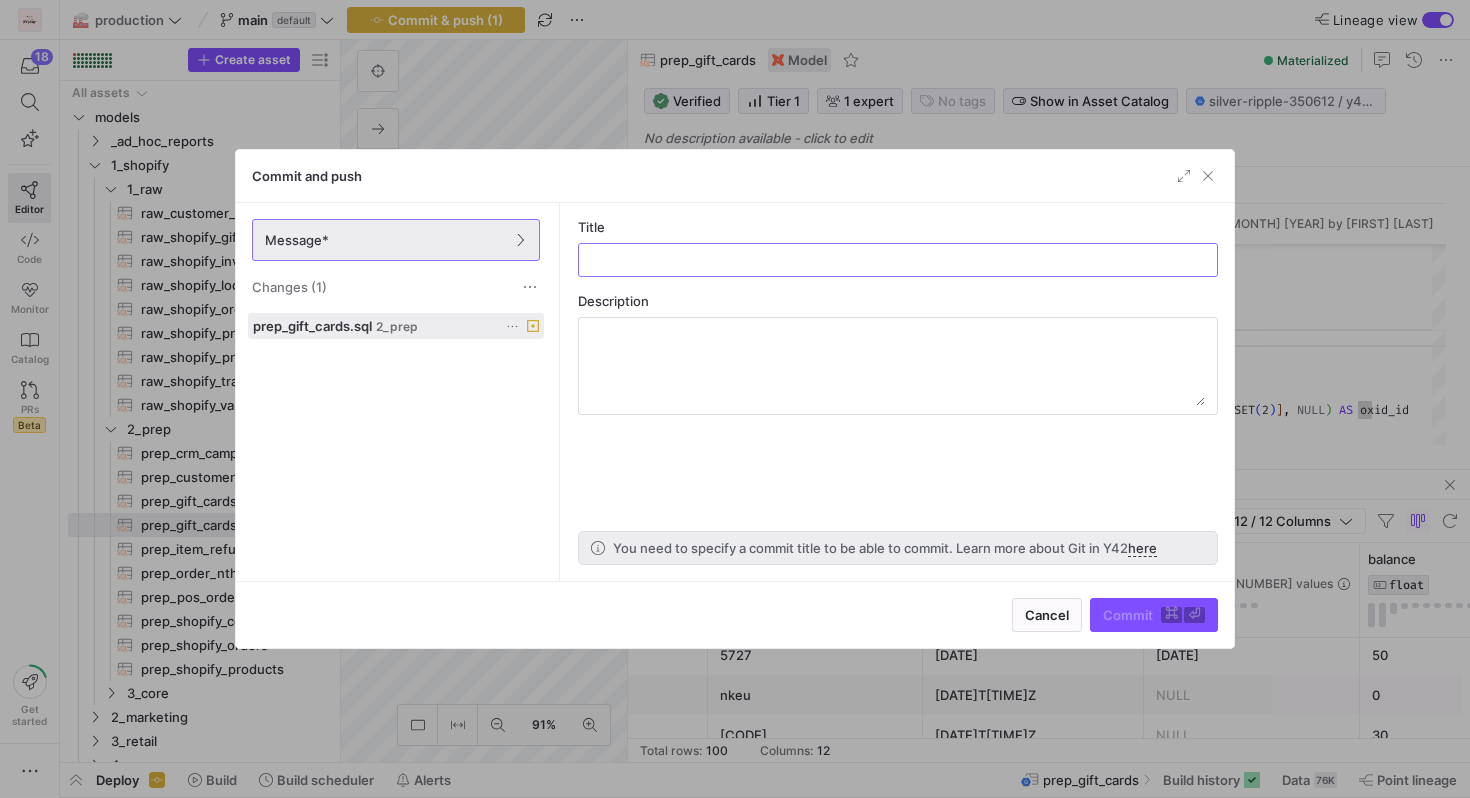 click at bounding box center [512, 326] 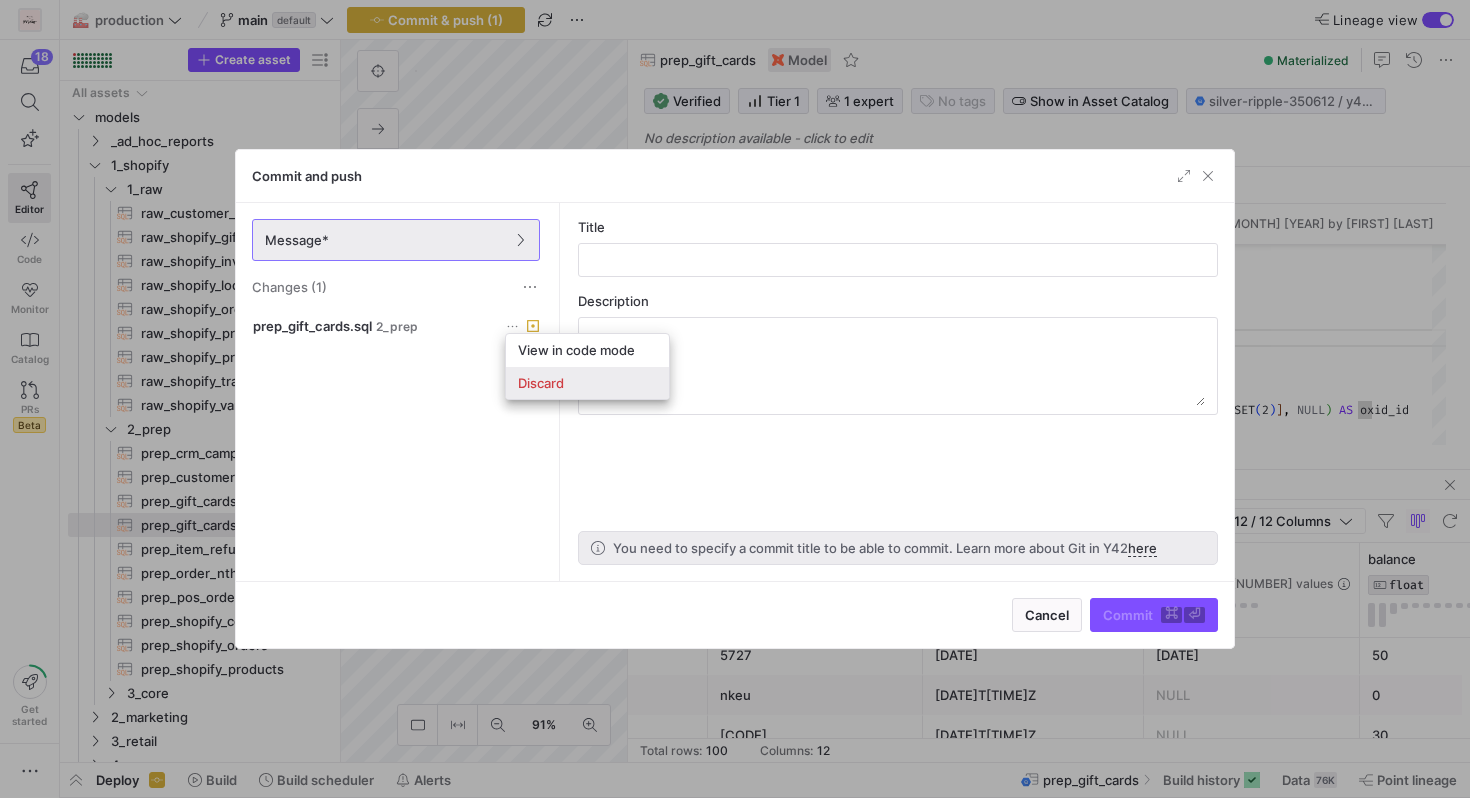 click on "Discard" at bounding box center [541, 383] 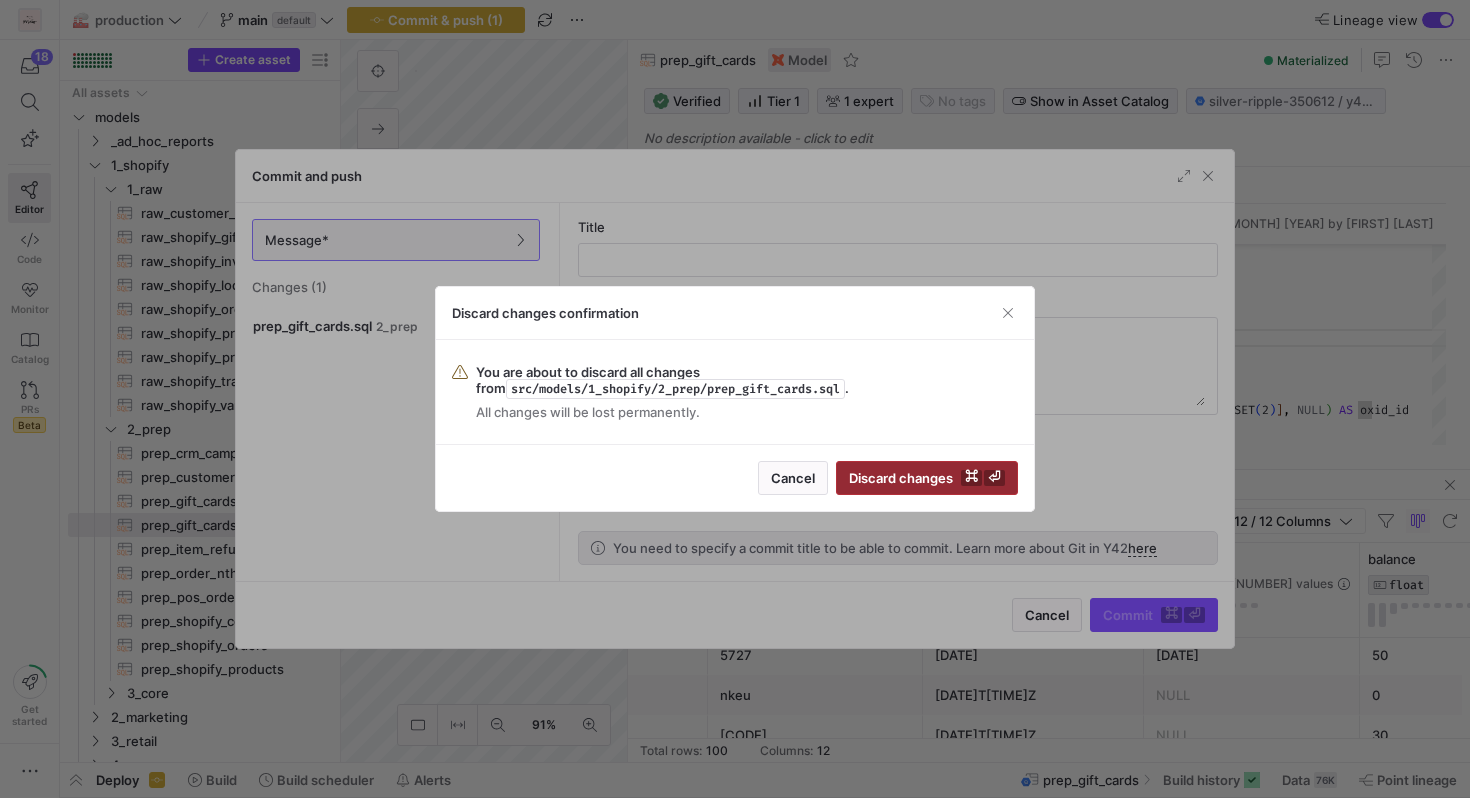 click on "Discard changes  ⌘ ⏎" at bounding box center [927, 478] 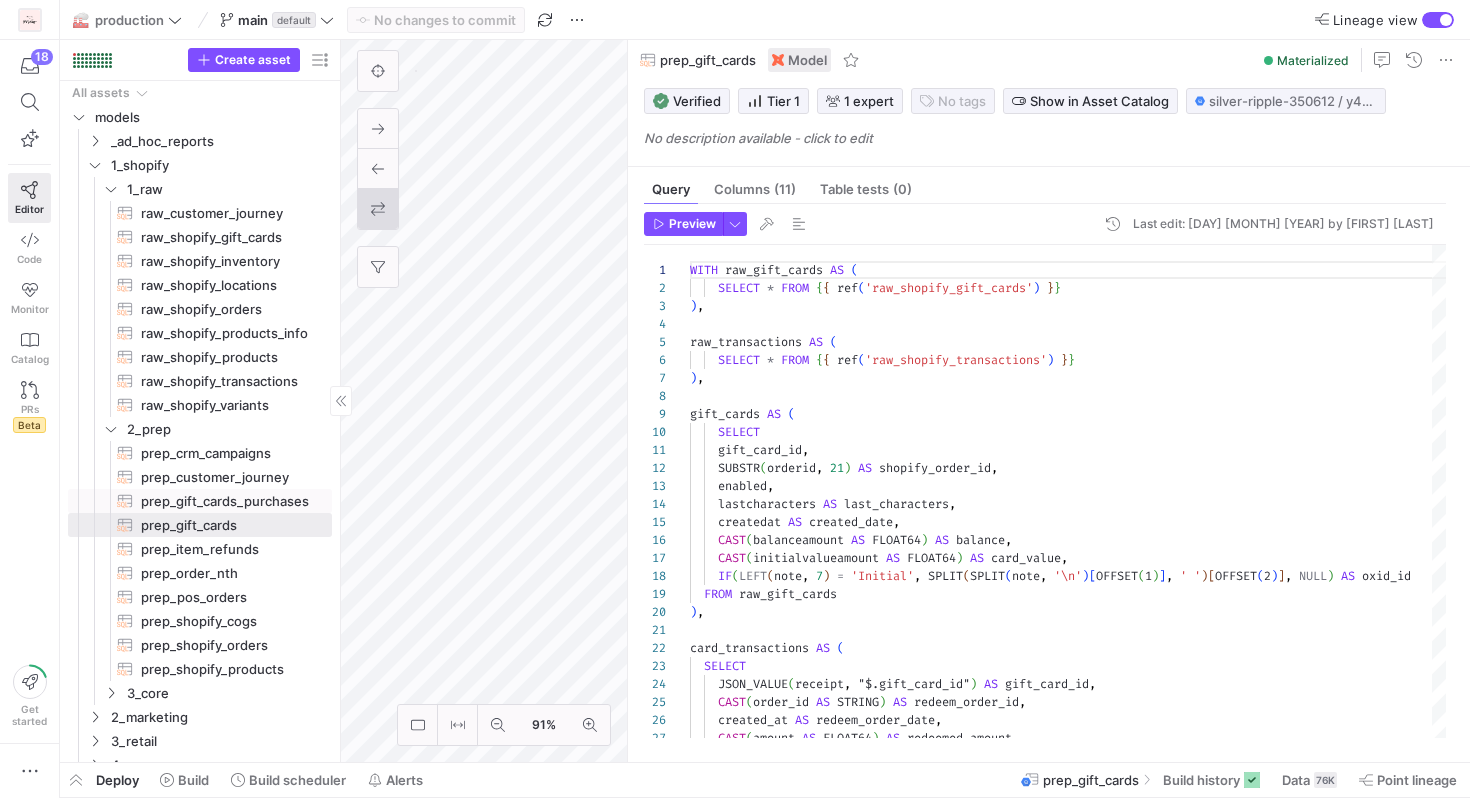 scroll, scrollTop: 55, scrollLeft: 0, axis: vertical 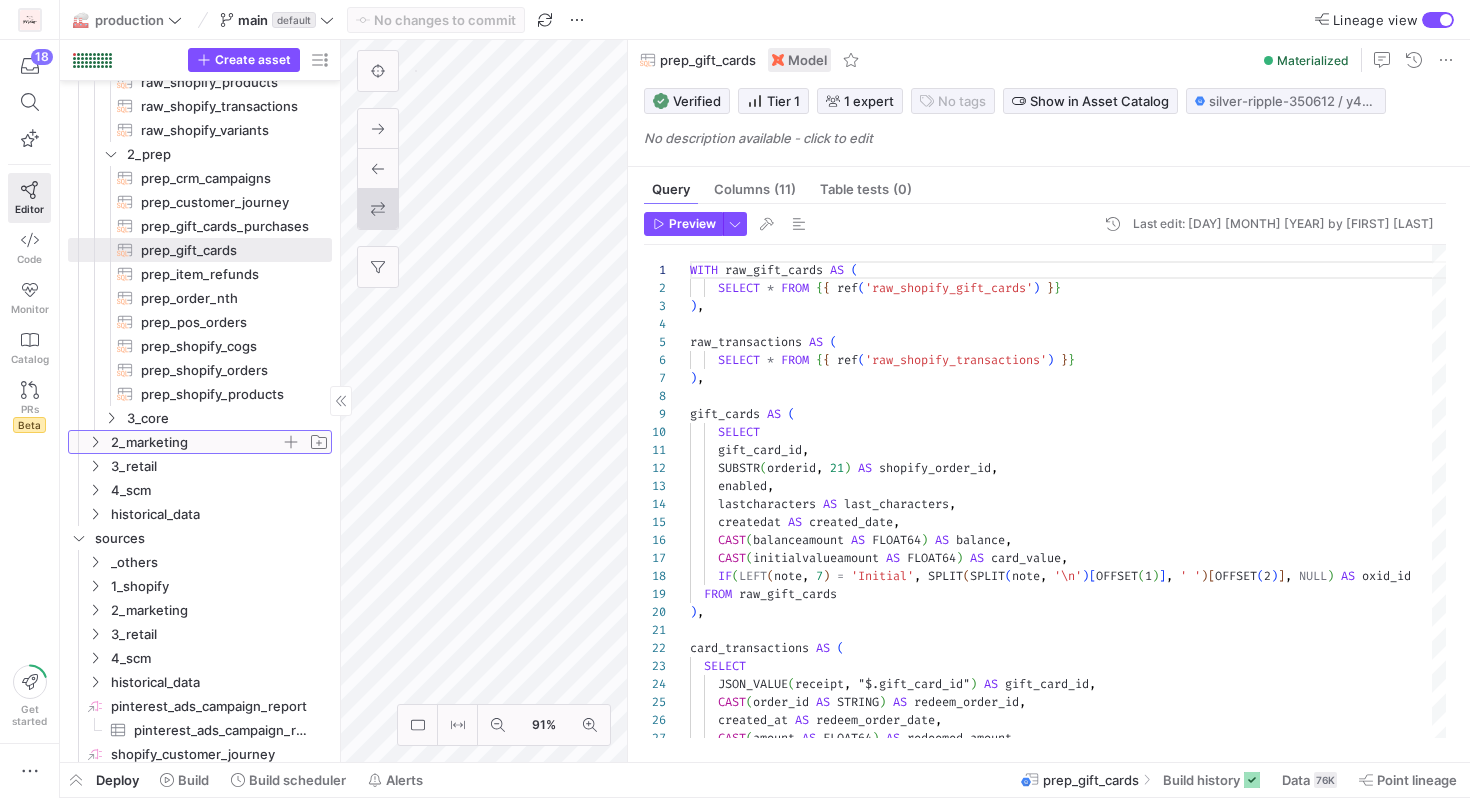 click at bounding box center (95, 442) 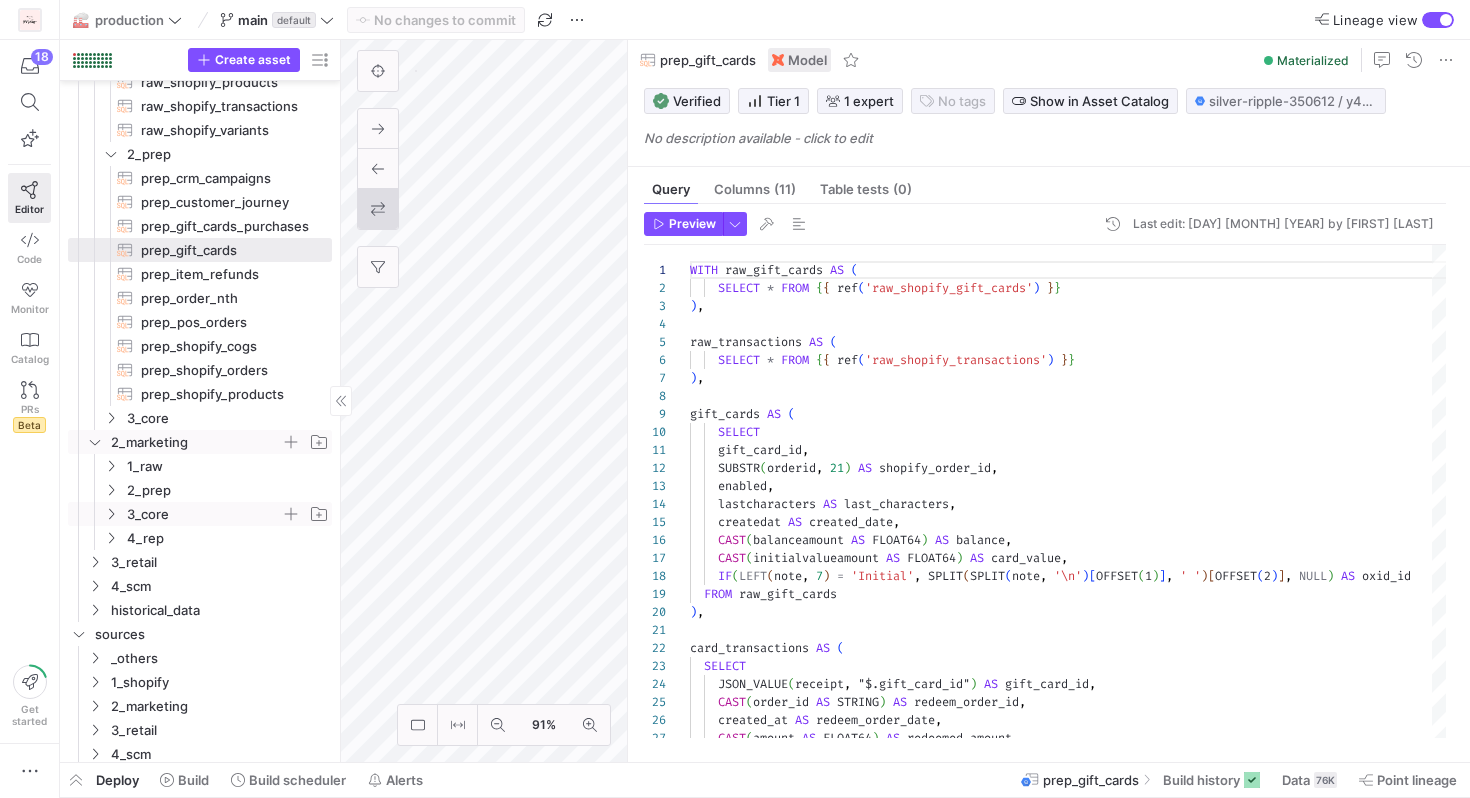 click at bounding box center [111, 514] 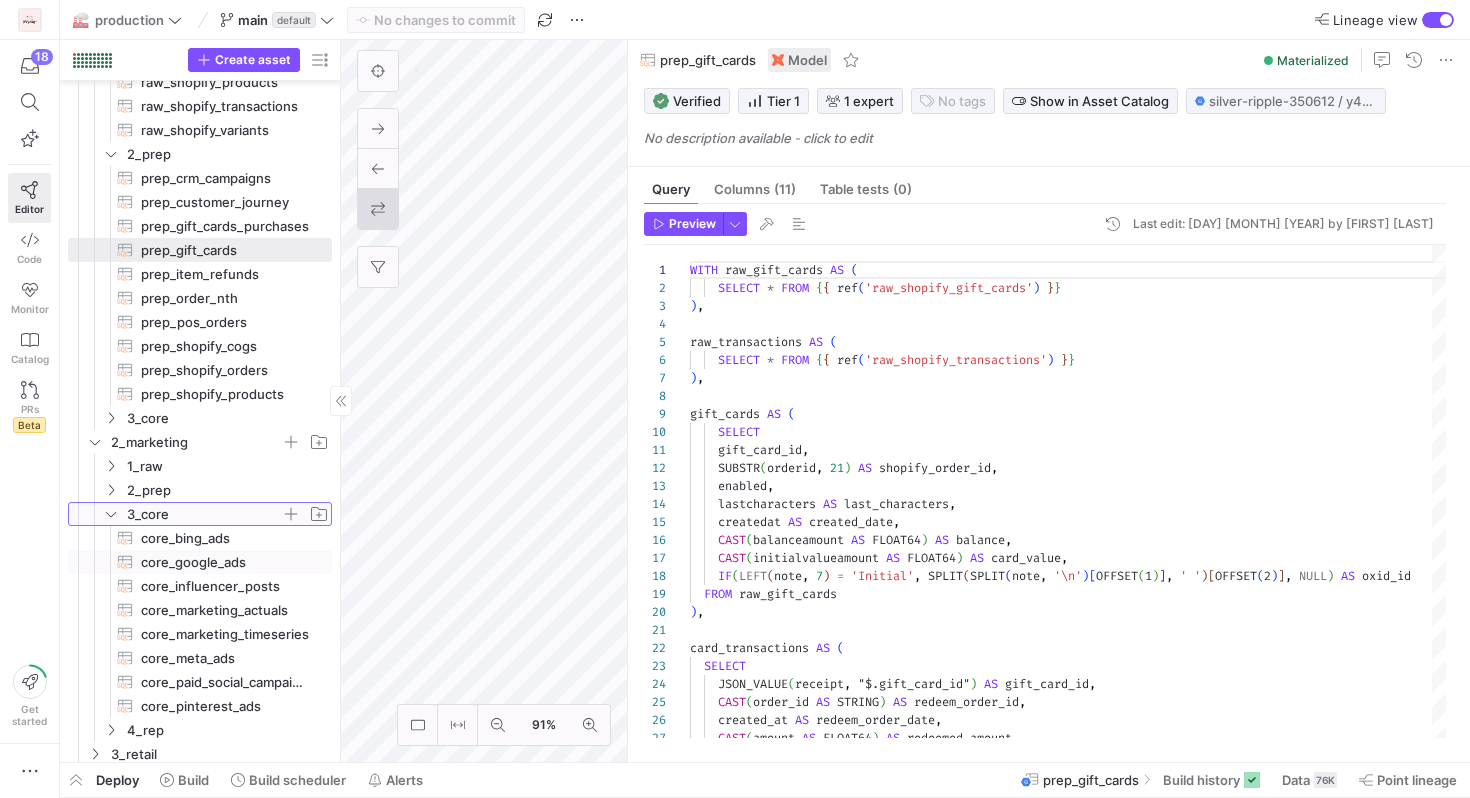 scroll, scrollTop: 304, scrollLeft: 0, axis: vertical 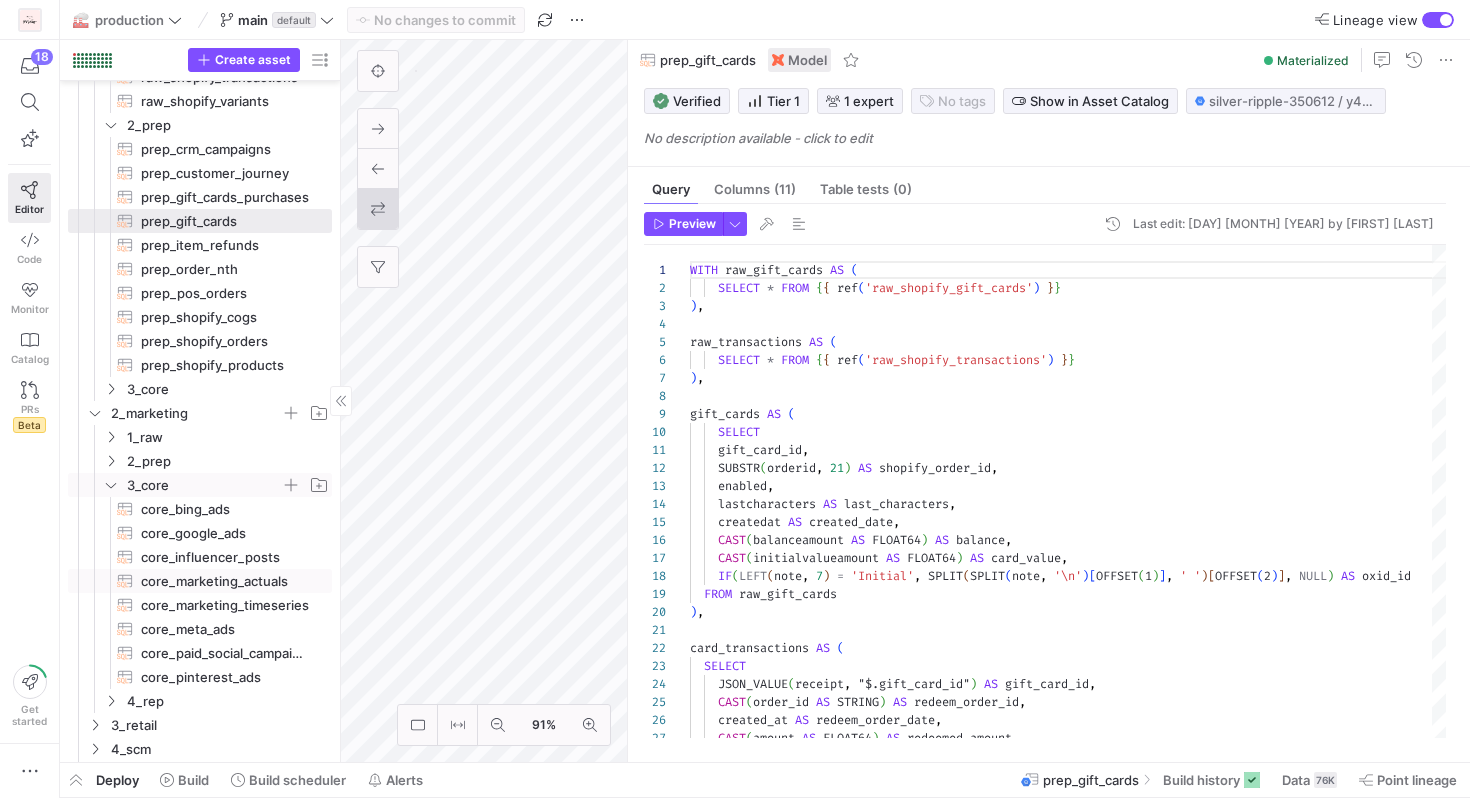click on "core_marketing_actuals​​​​​​​​​​" at bounding box center (200, 581) 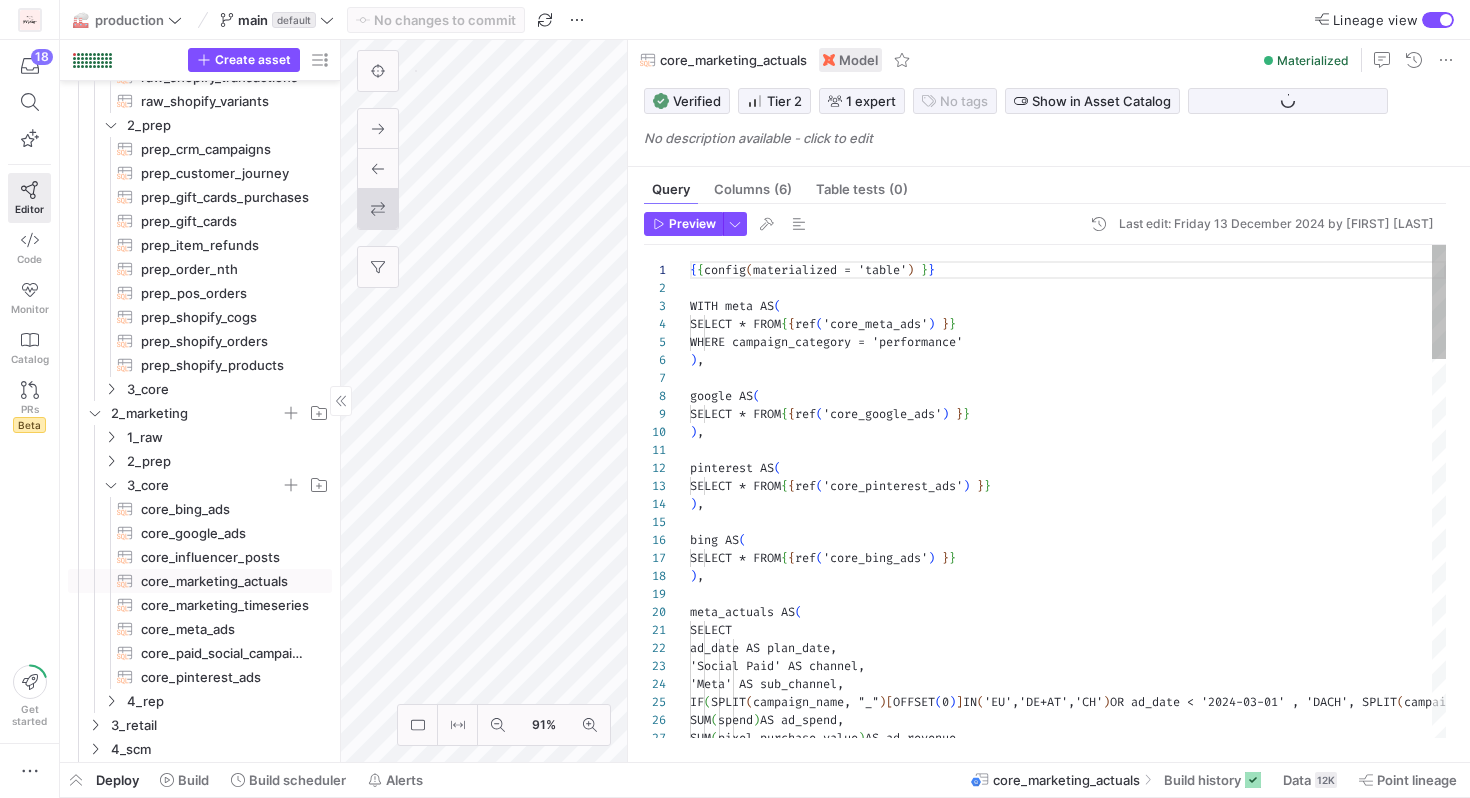 click on "core_marketing_timeseries​​​​​​​​​​" at bounding box center (225, 605) 